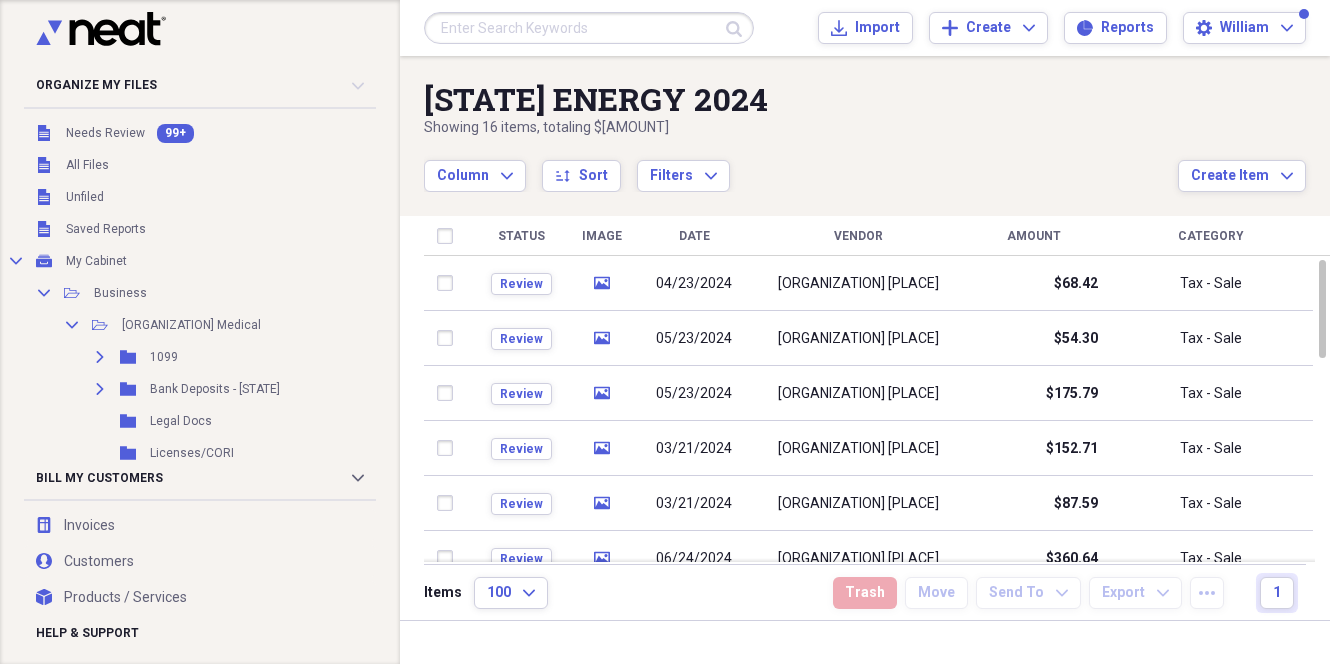 scroll, scrollTop: 0, scrollLeft: 0, axis: both 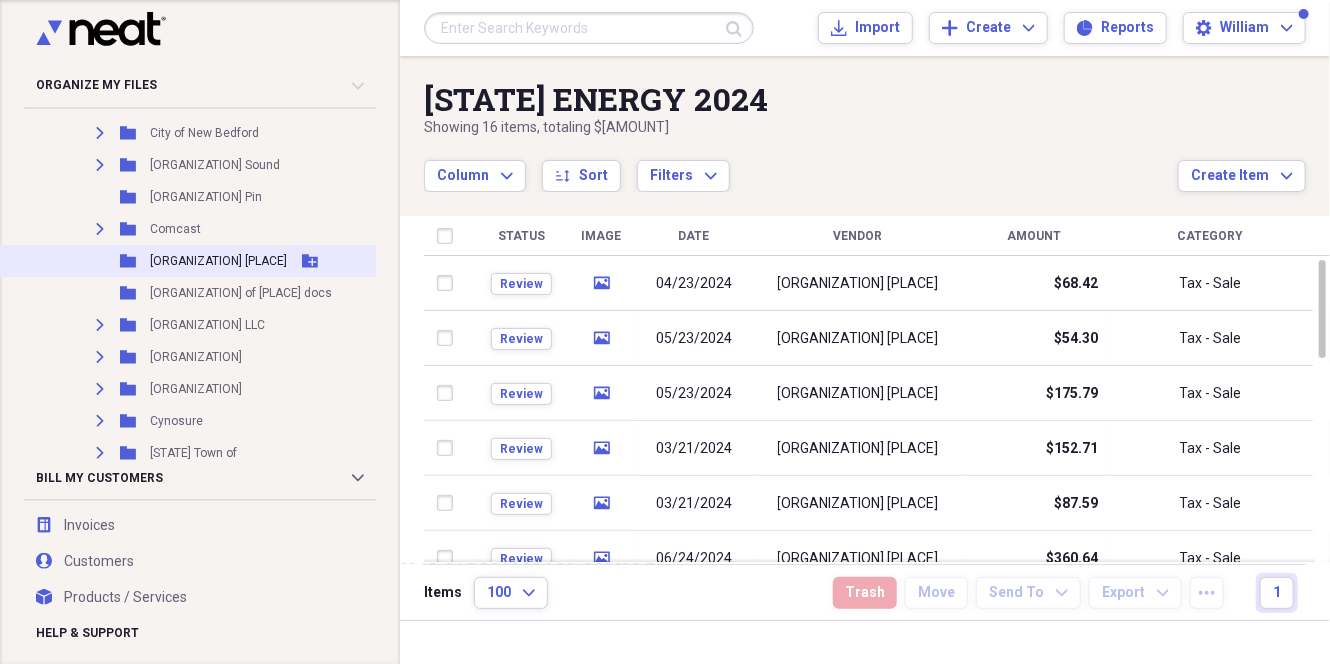 click on "[ORGANIZATION] [PLACE]" at bounding box center (218, 261) 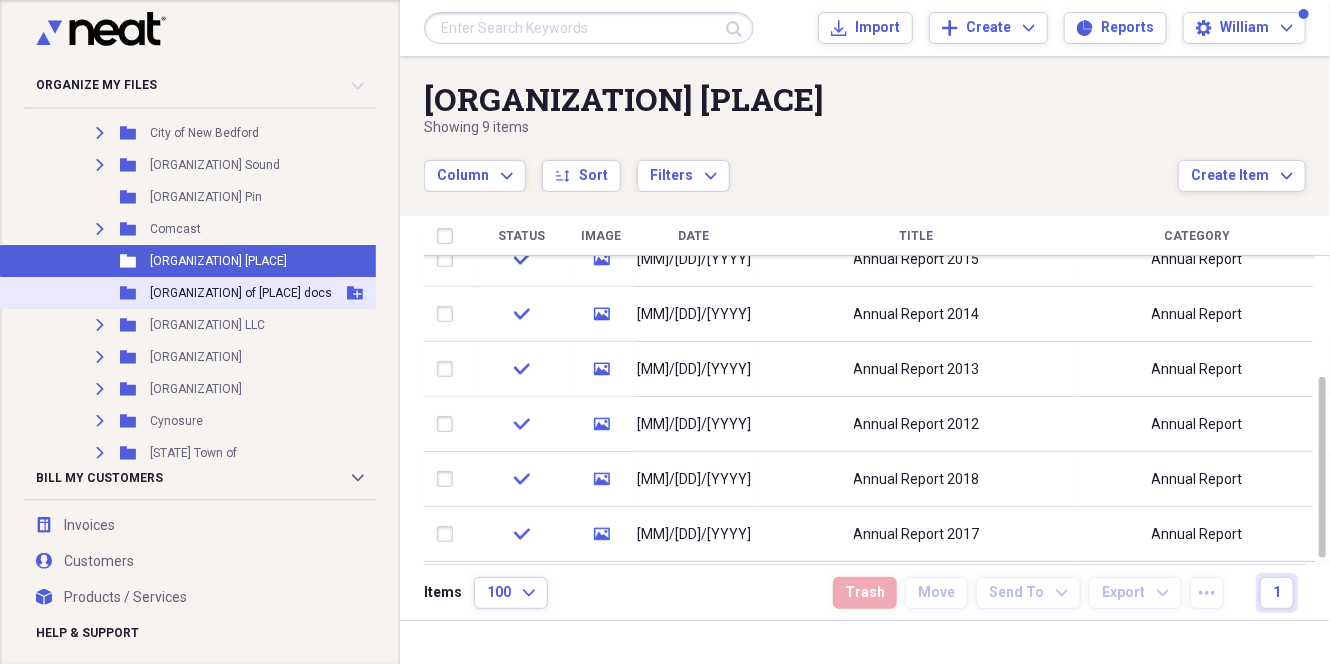 click on "[ORGANIZATION] of [PLACE] docs" at bounding box center (241, 293) 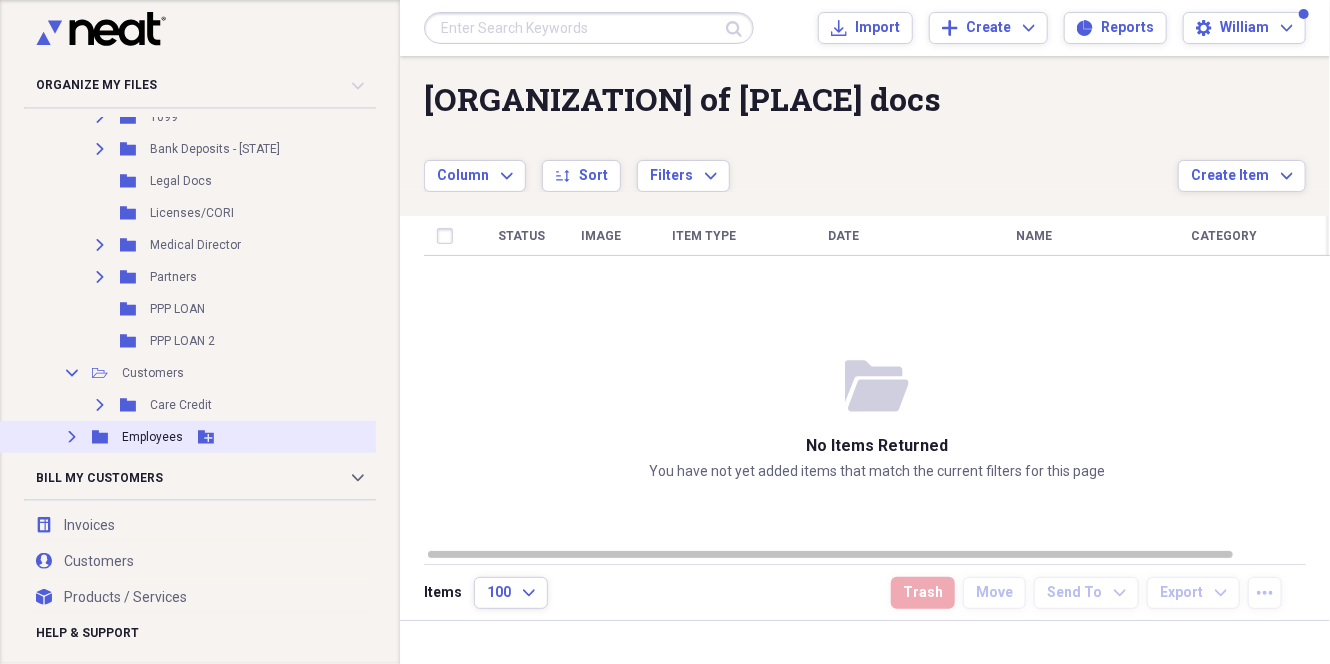 scroll, scrollTop: 100, scrollLeft: 0, axis: vertical 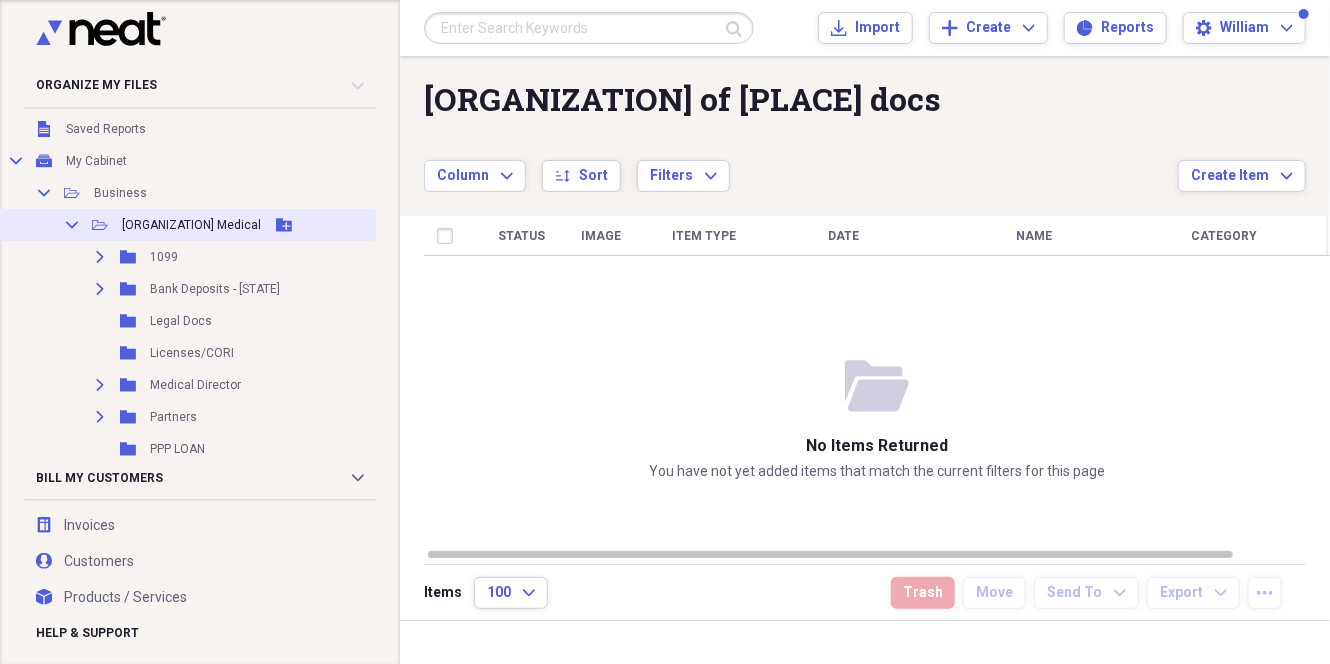 click 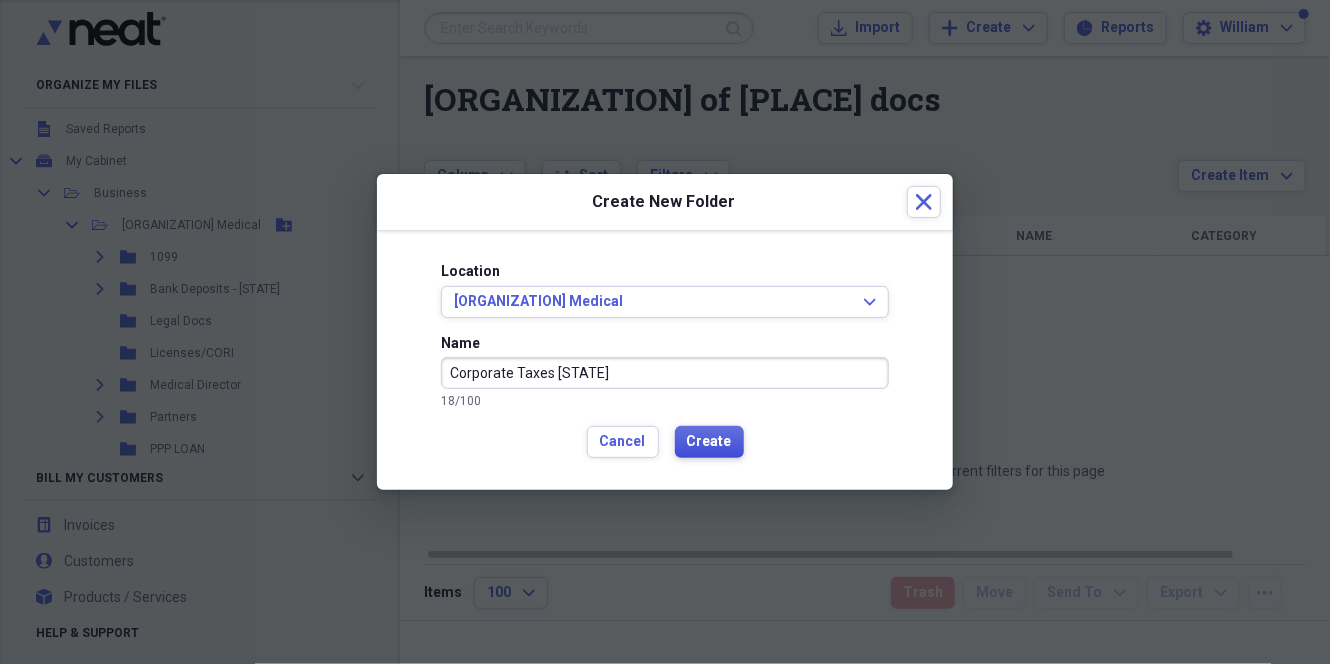 type on "Corporate Taxes [STATE]" 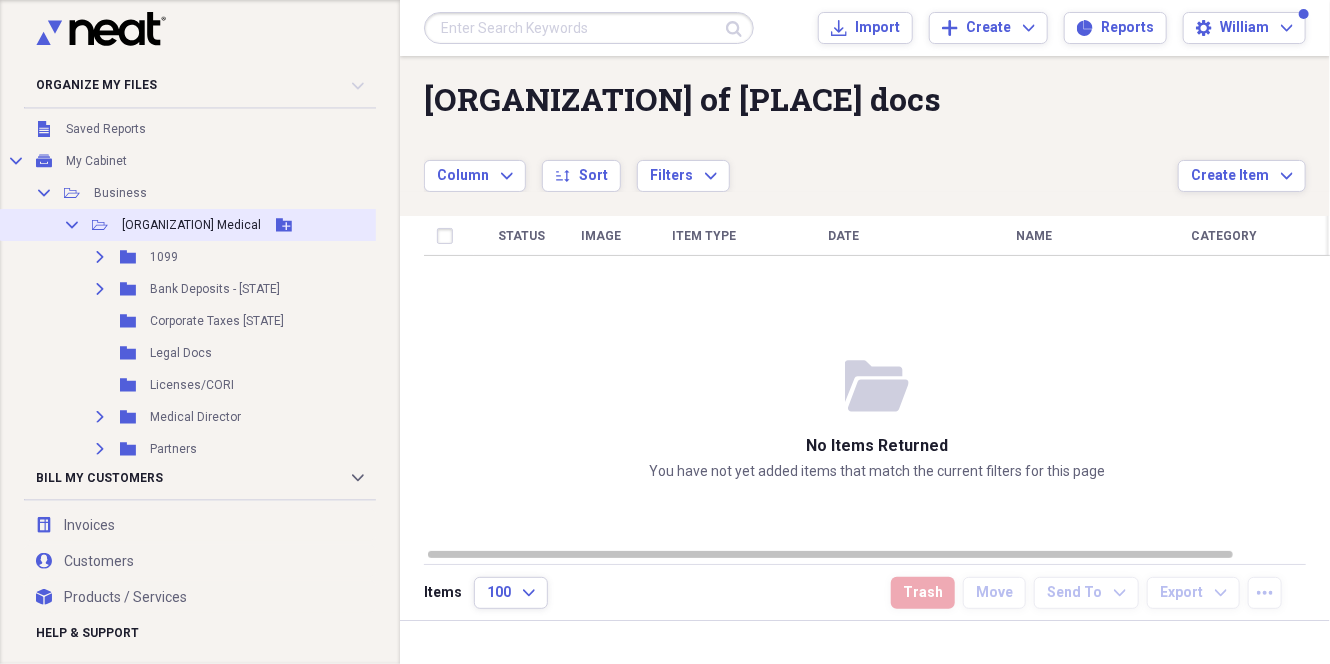 click 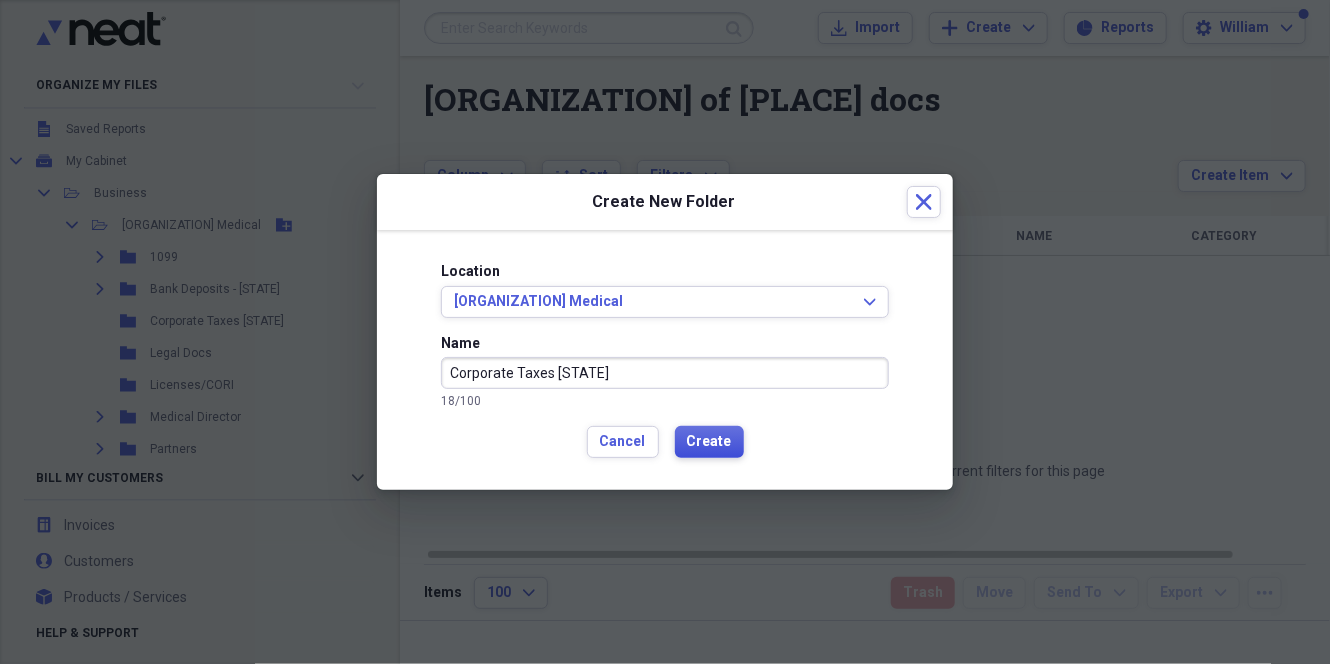 type on "Corporate Taxes [STATE]" 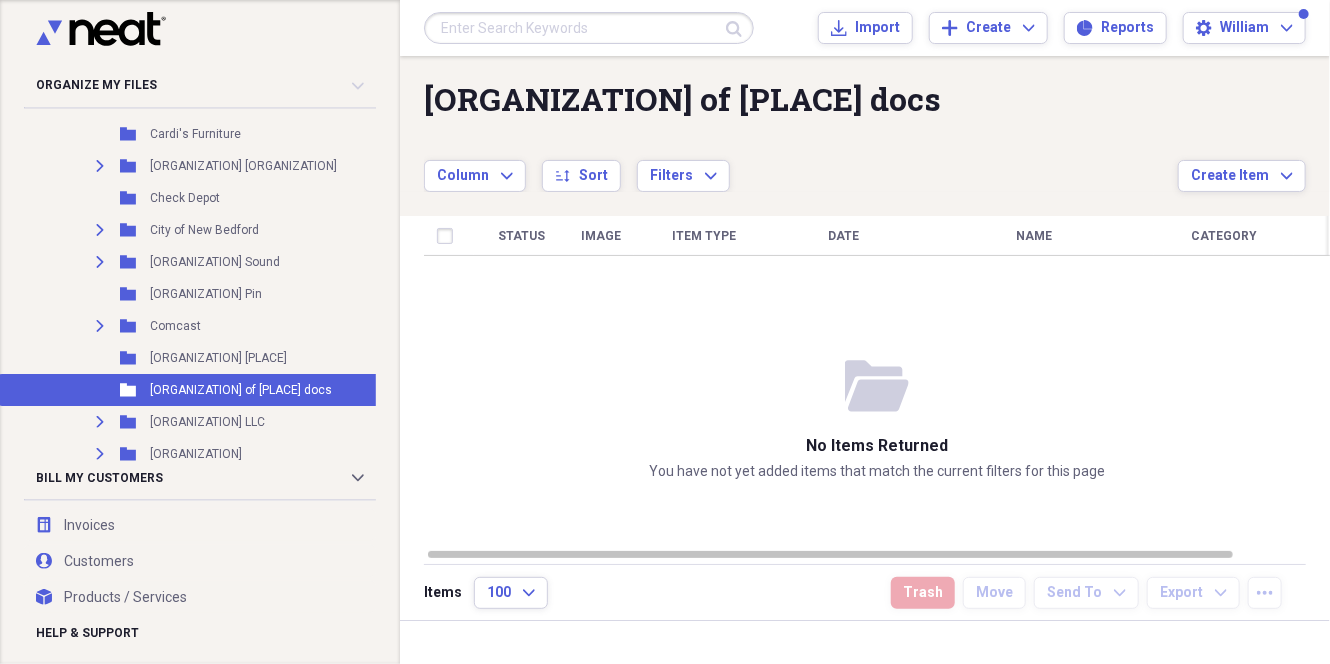 scroll, scrollTop: 1600, scrollLeft: 0, axis: vertical 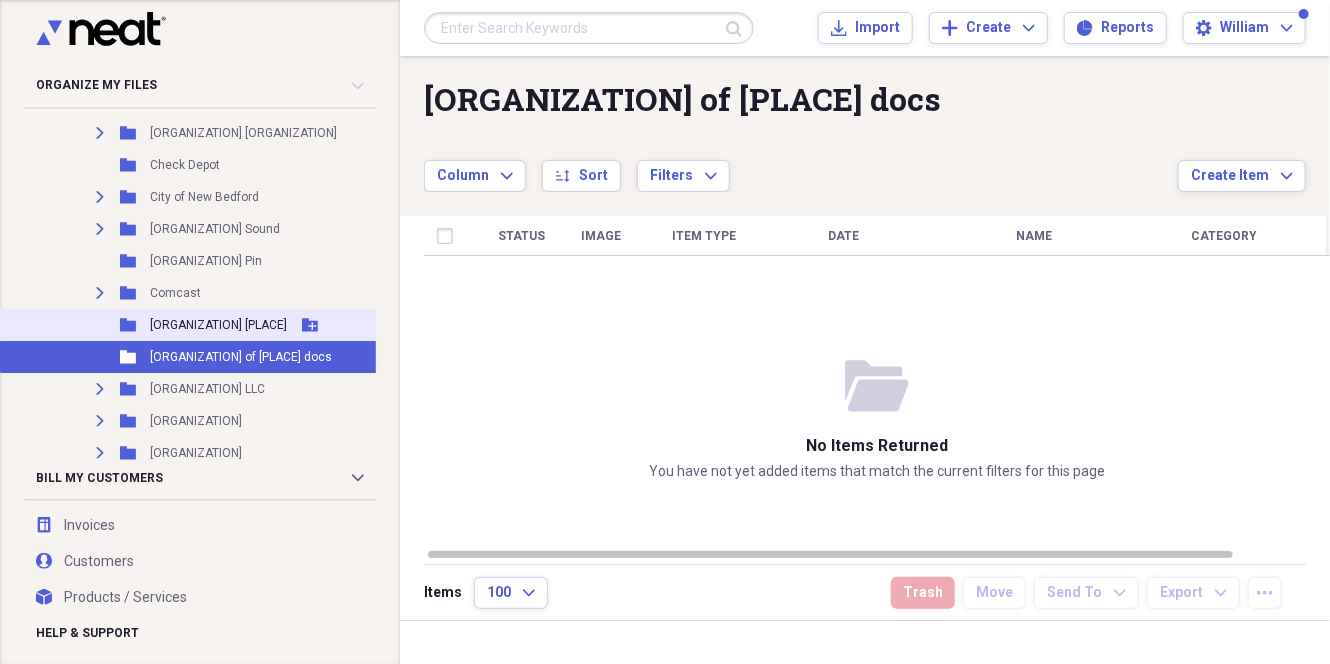 click on "[ORGANIZATION] [PLACE]" at bounding box center (218, 325) 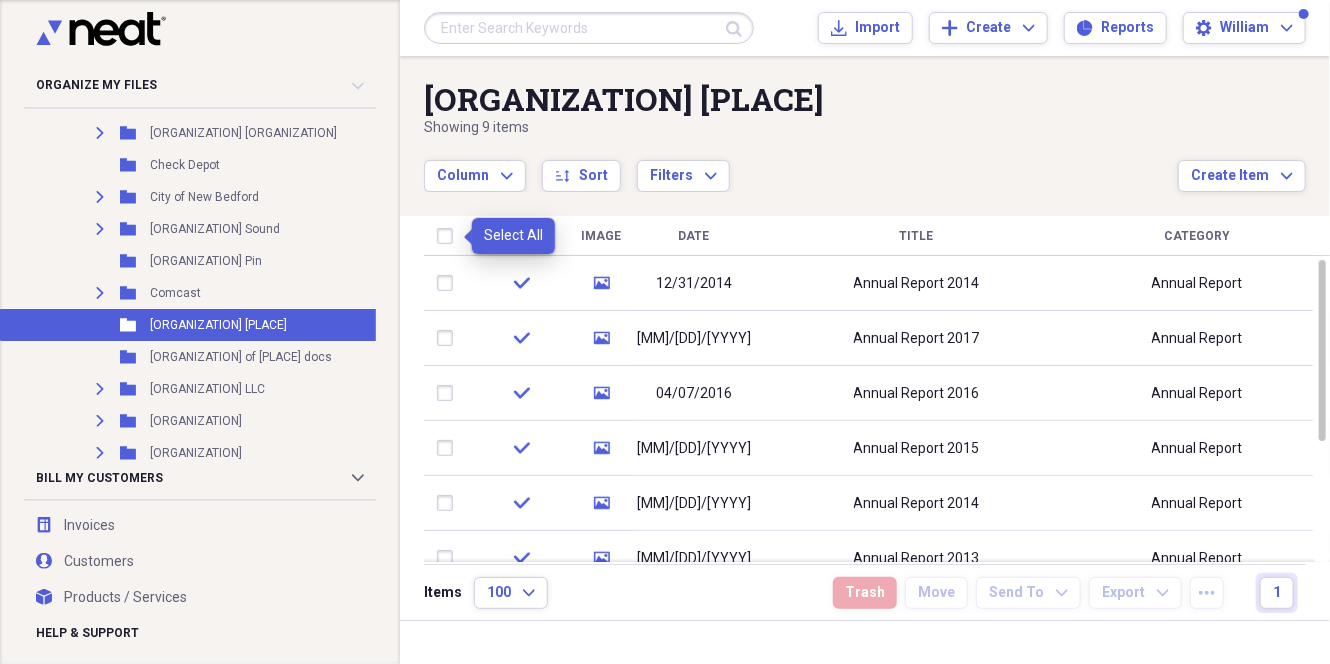 click at bounding box center (449, 236) 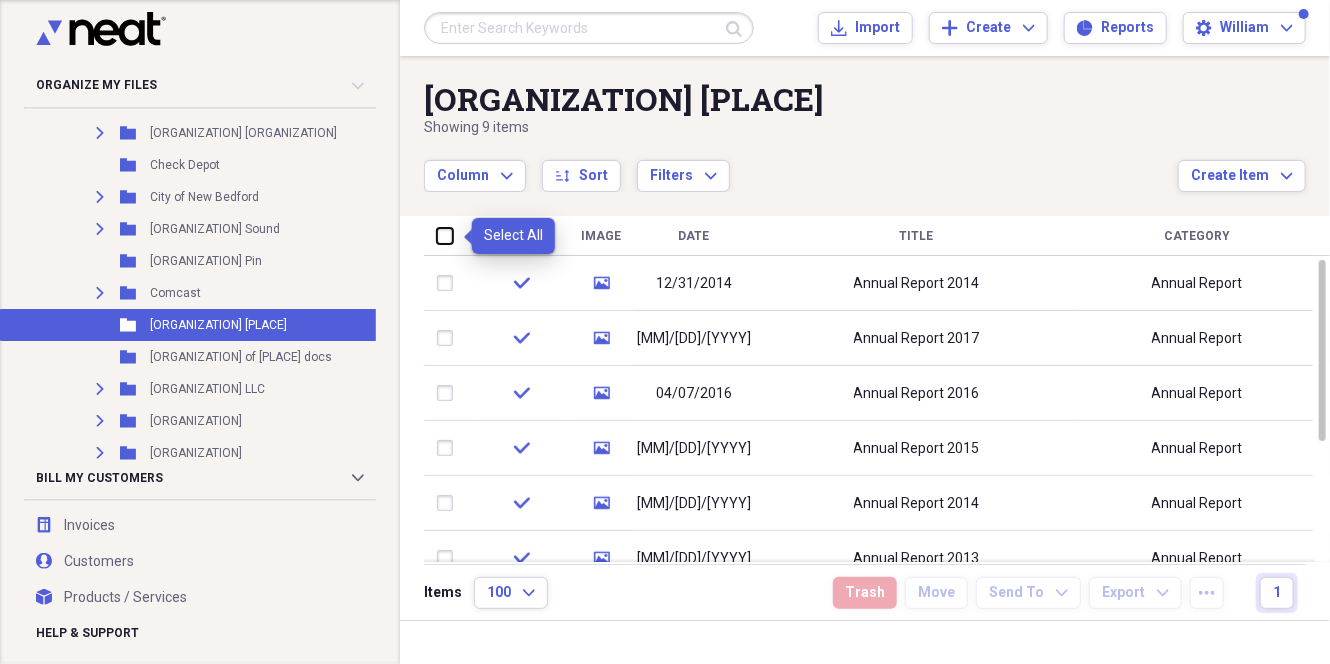 click at bounding box center (437, 235) 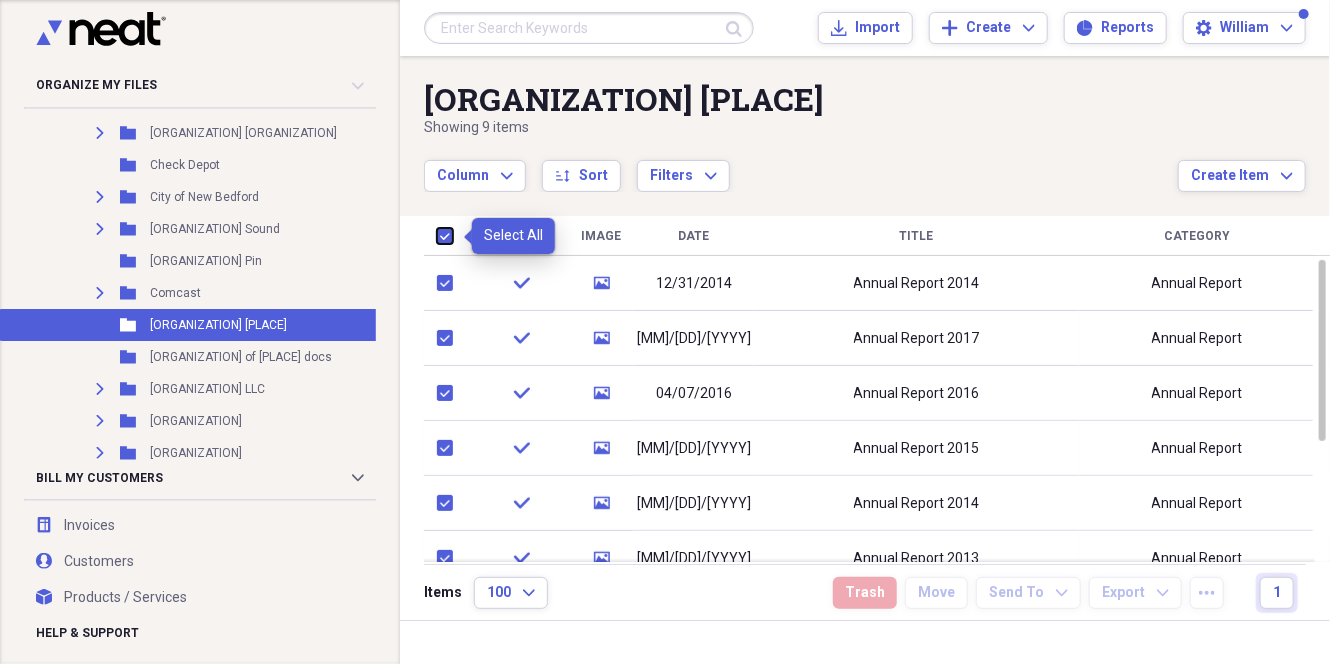 checkbox on "true" 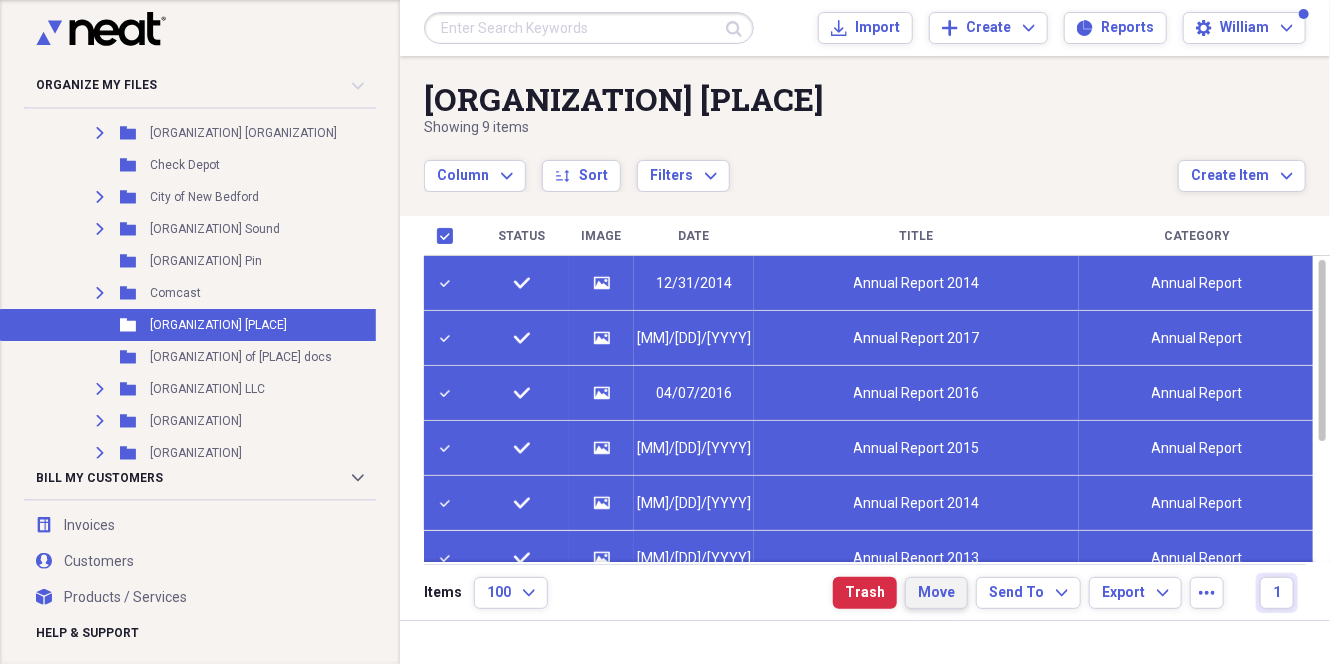 click on "Move" at bounding box center [936, 593] 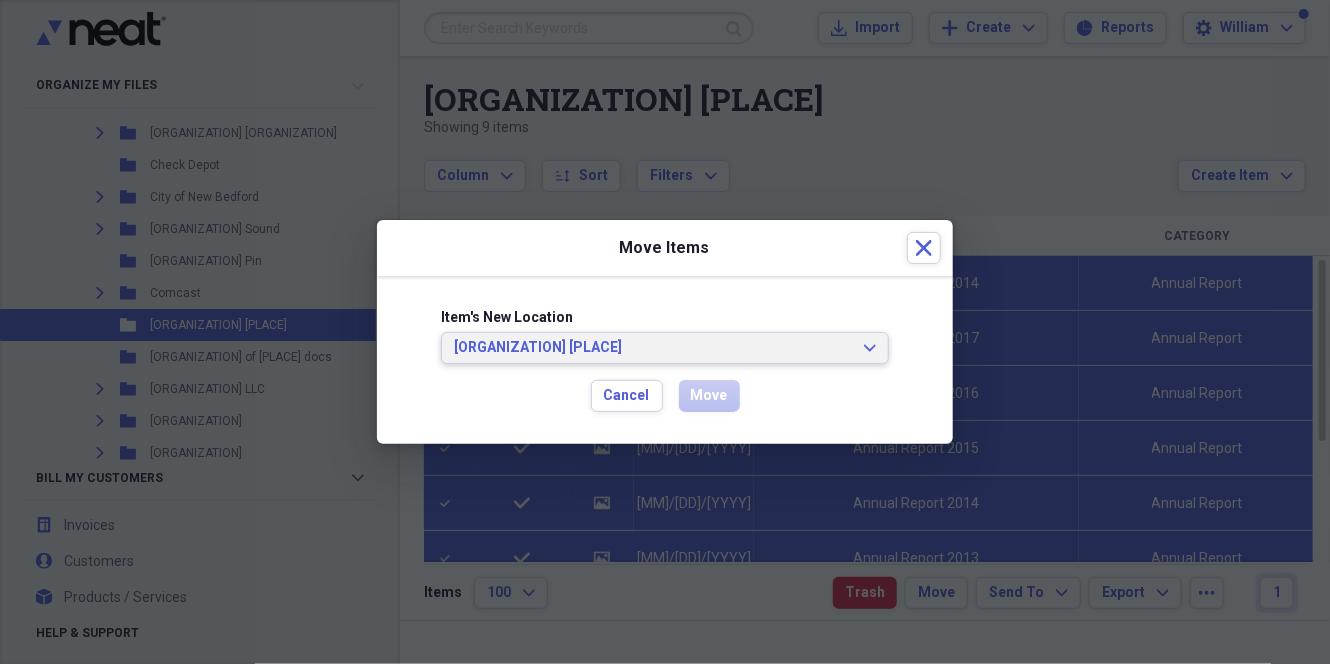 click on "Expand" 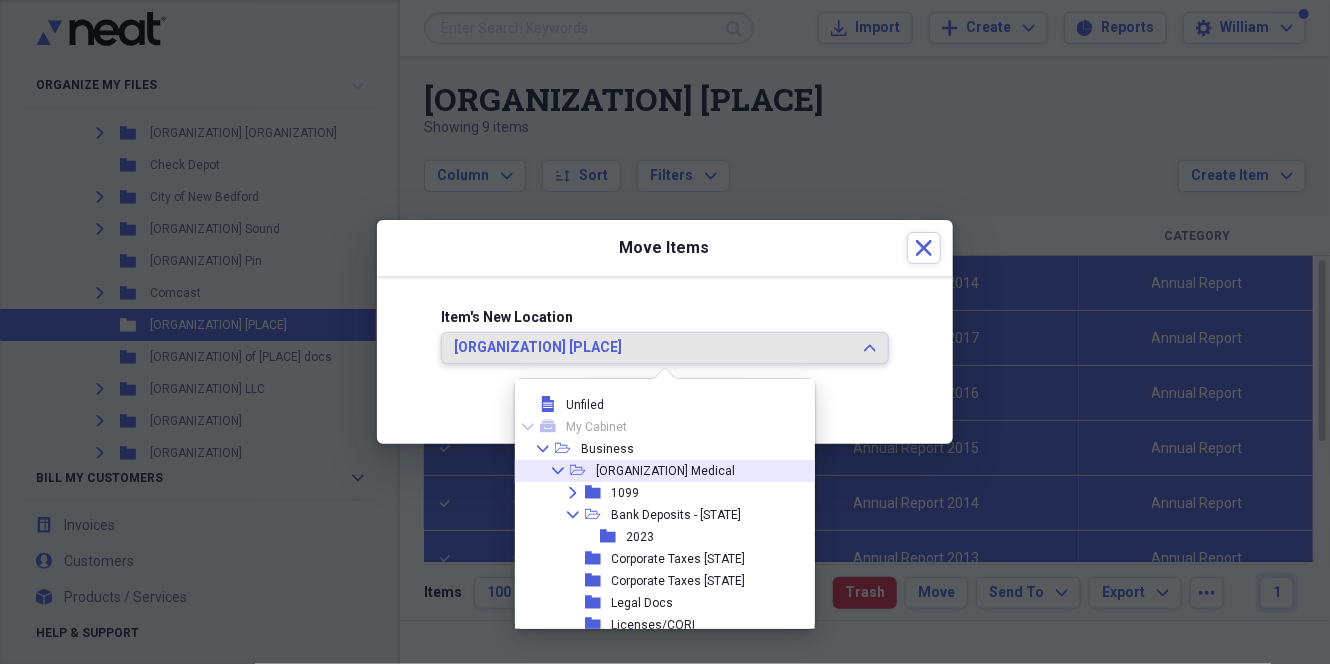 scroll, scrollTop: 100, scrollLeft: 0, axis: vertical 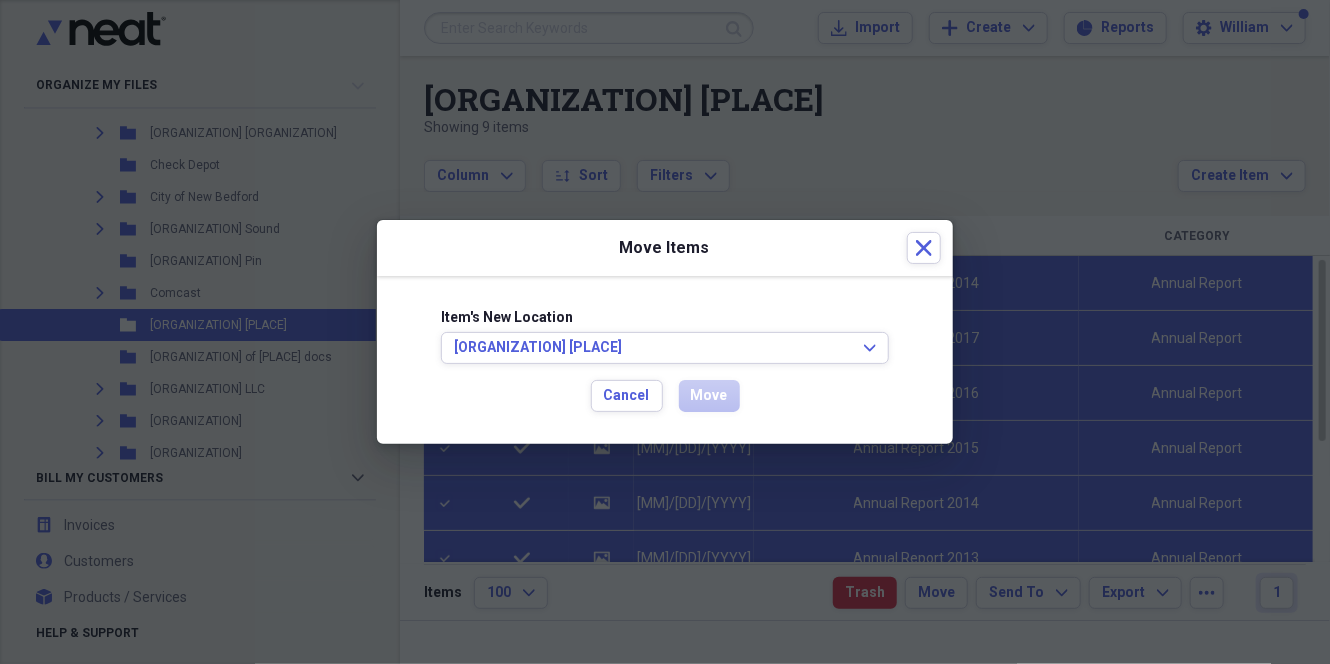 click on "Item's New Location [ORGANIZATION] [PLACE] Expand Cancel Move" at bounding box center (665, 360) 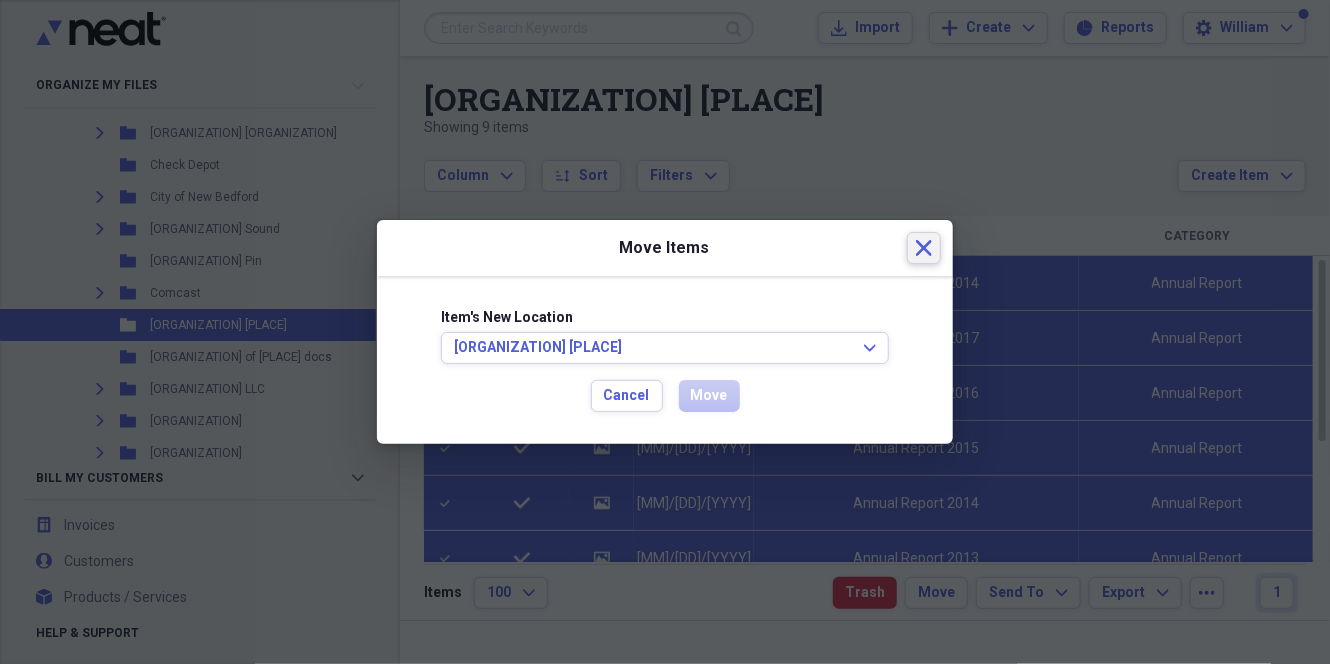 click on "Close" 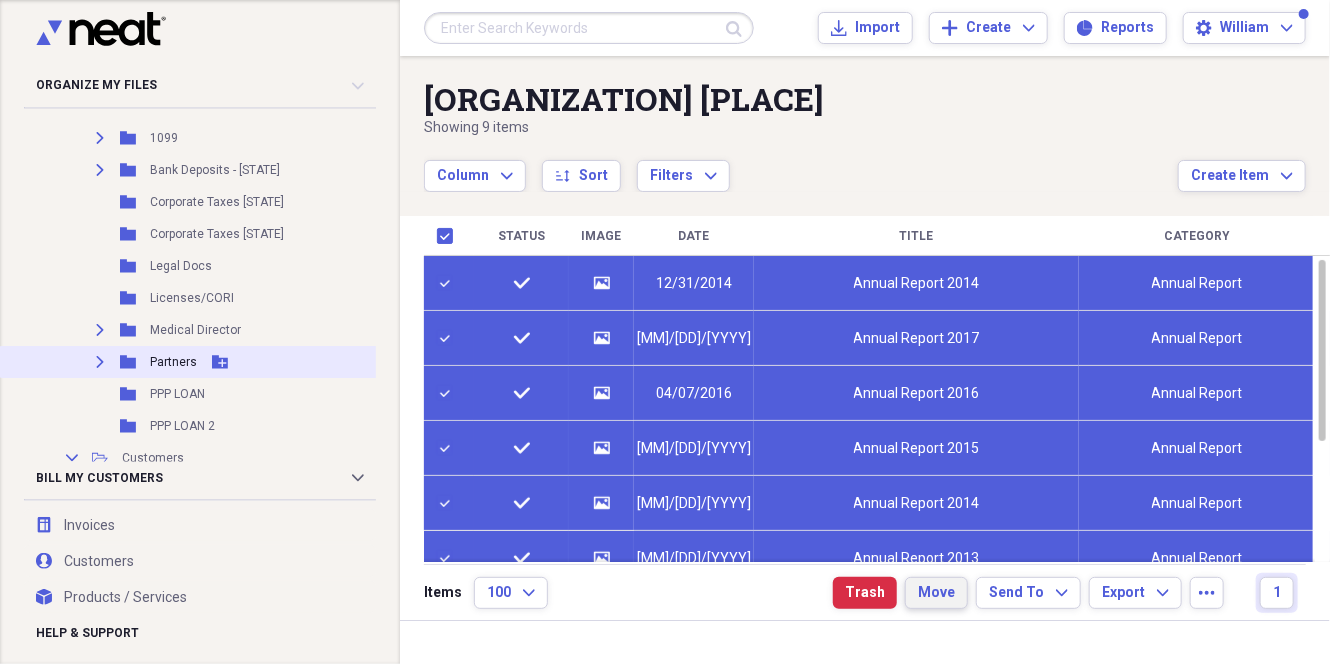 scroll, scrollTop: 100, scrollLeft: 0, axis: vertical 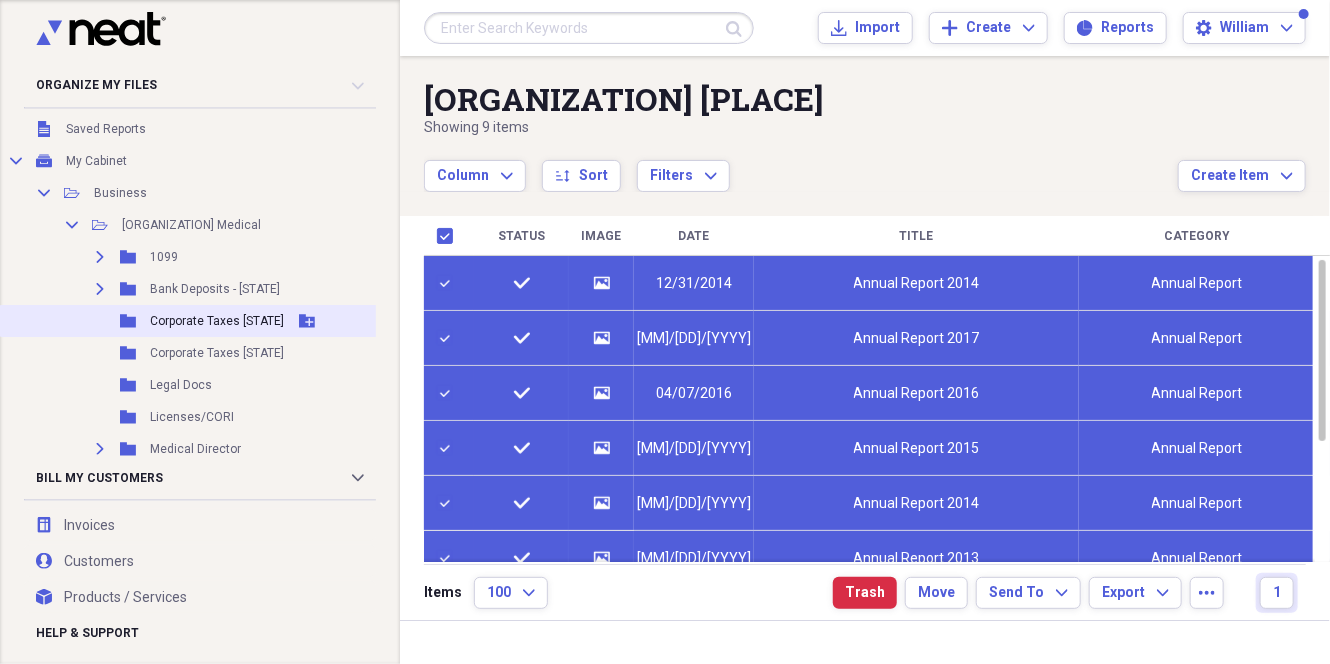 click 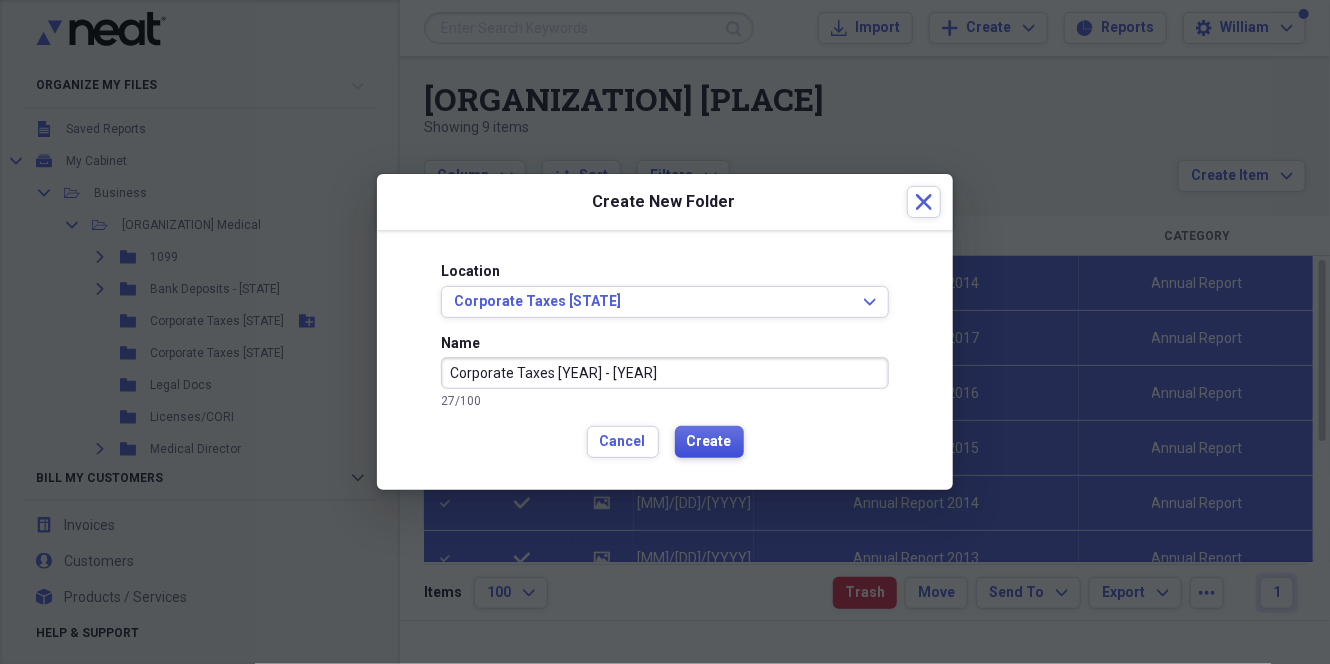 type on "Corporate Taxes [YEAR] - [YEAR]" 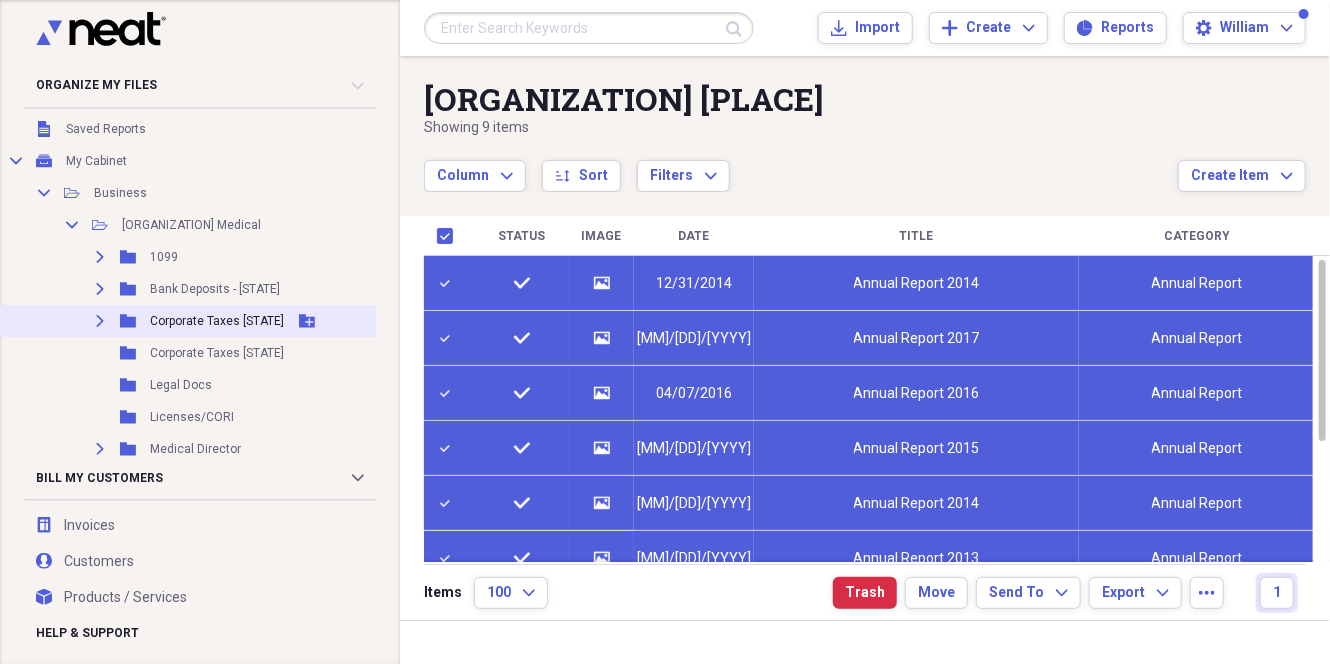 click 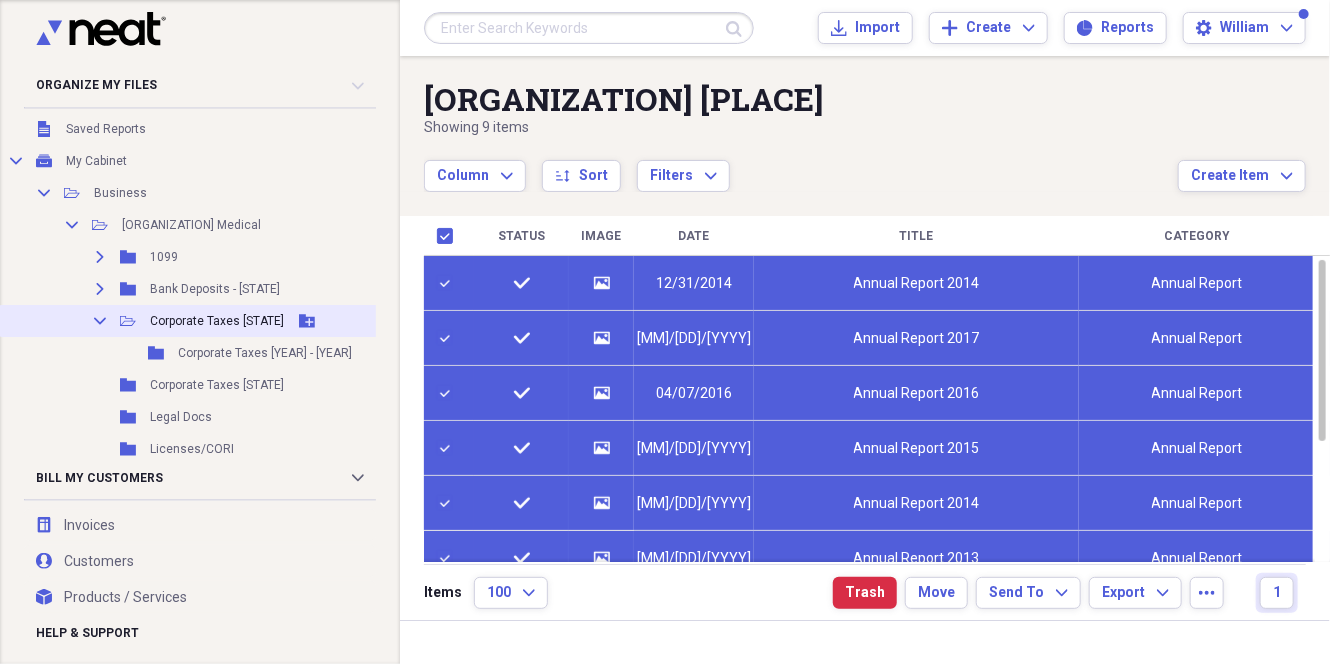 click 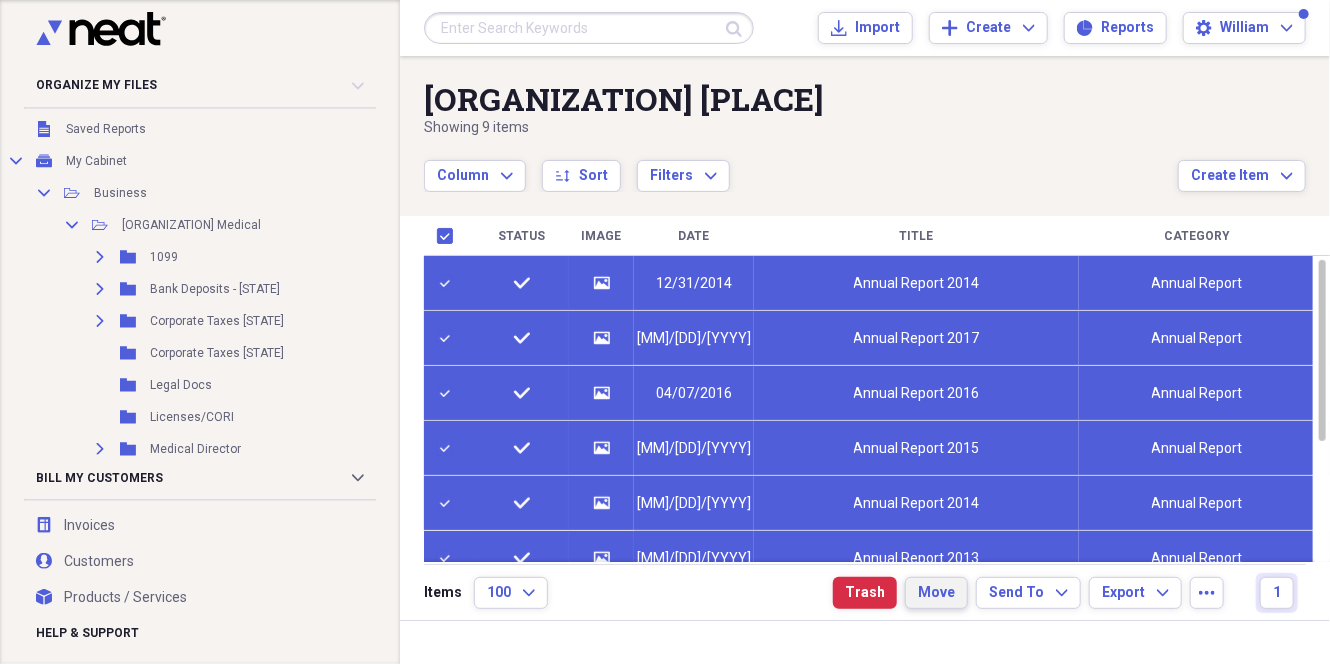 click on "Move" at bounding box center [936, 593] 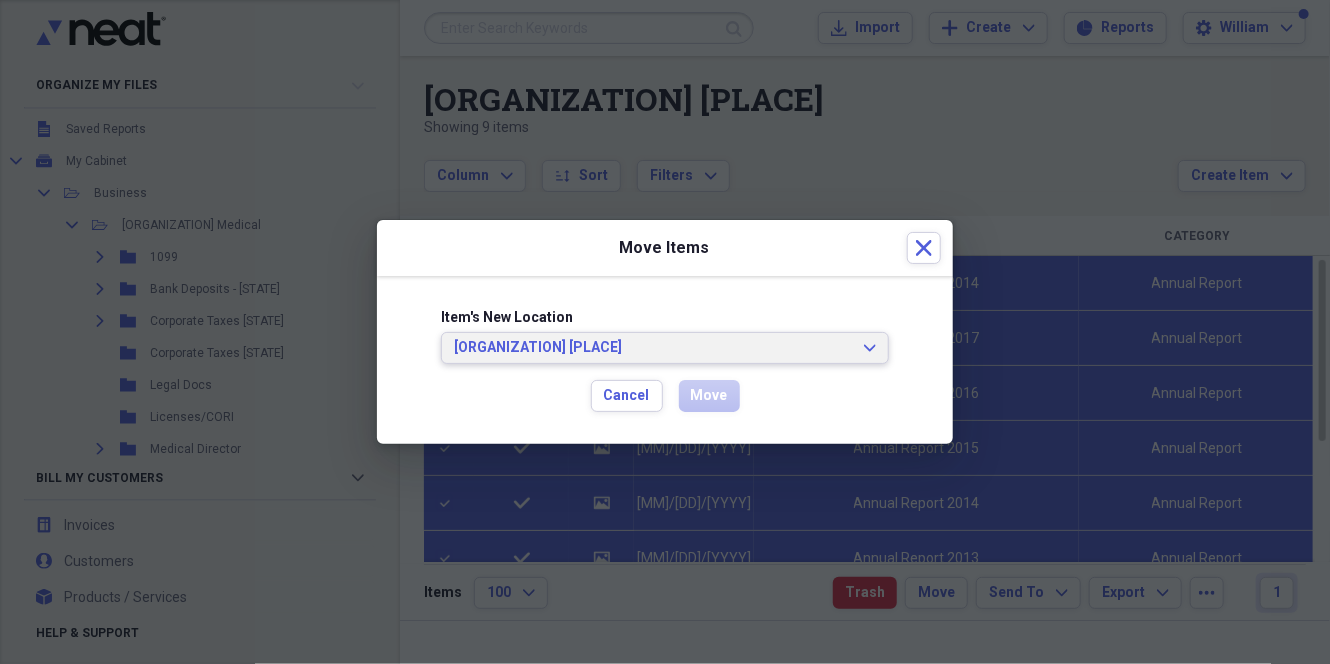 click on "Expand" 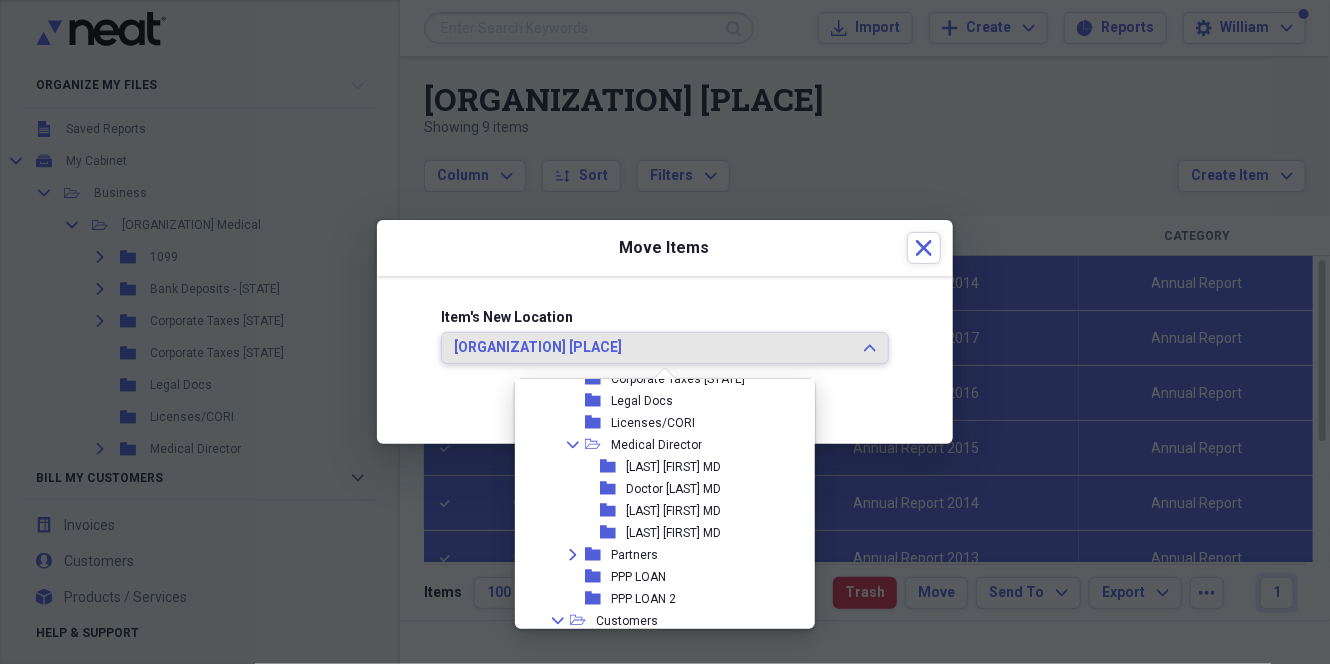 scroll, scrollTop: 2, scrollLeft: 0, axis: vertical 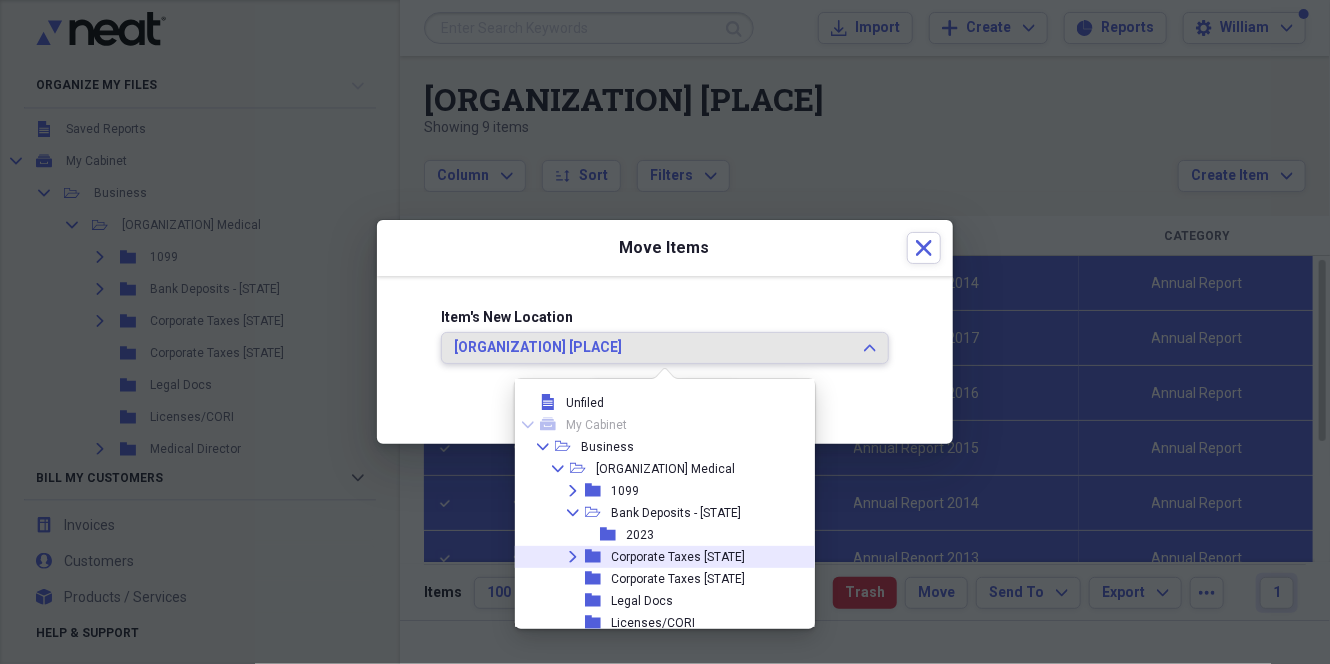 click on "Expand" at bounding box center [573, 557] 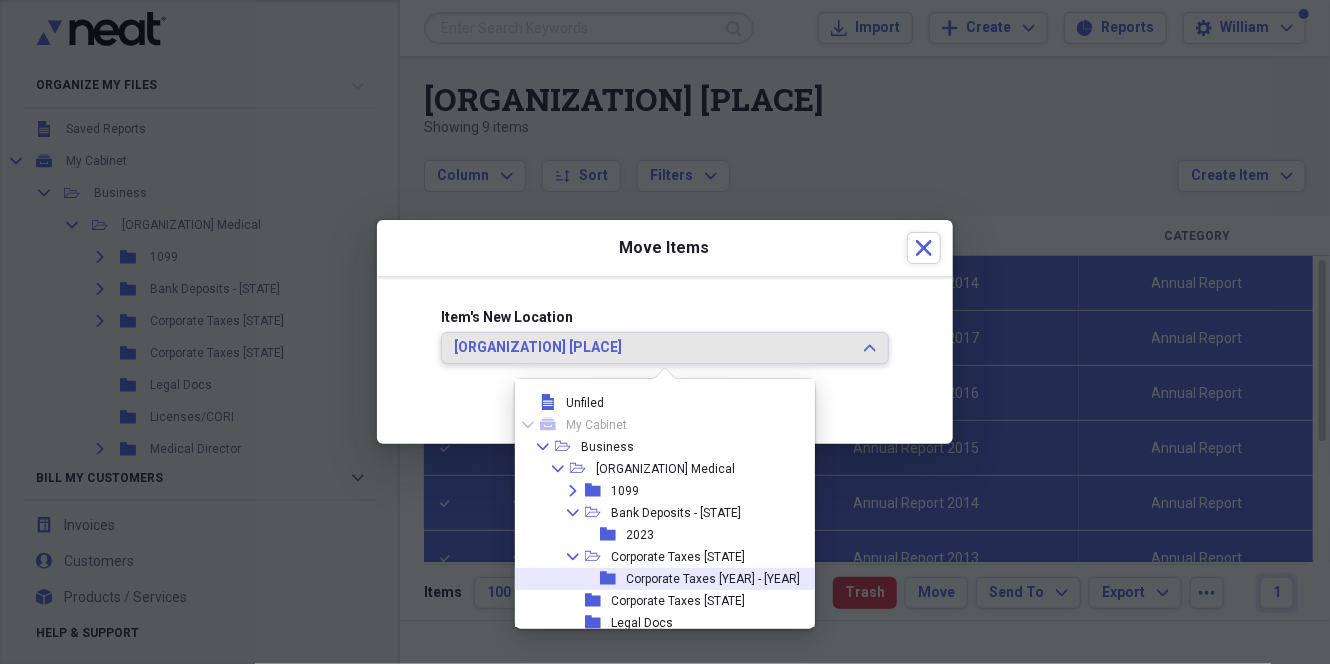click on "Corporate Taxes [YEAR] - [YEAR]" at bounding box center (713, 579) 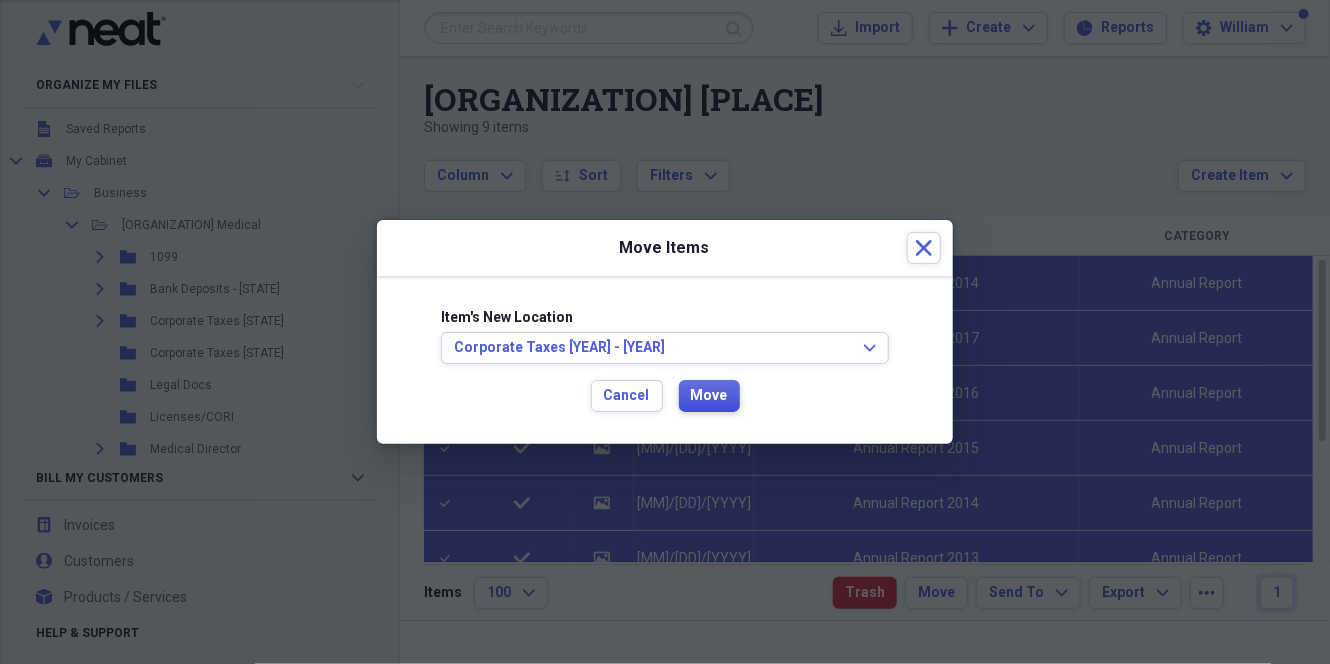 click on "Move" at bounding box center [709, 396] 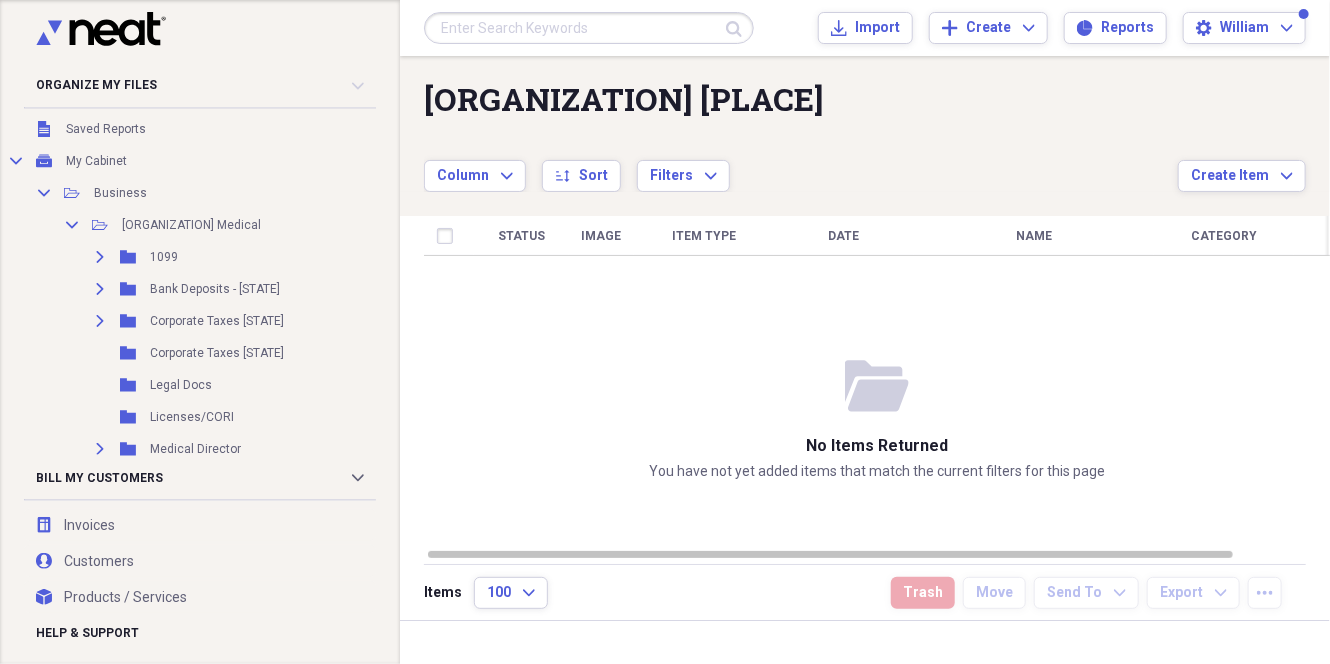 checkbox on "false" 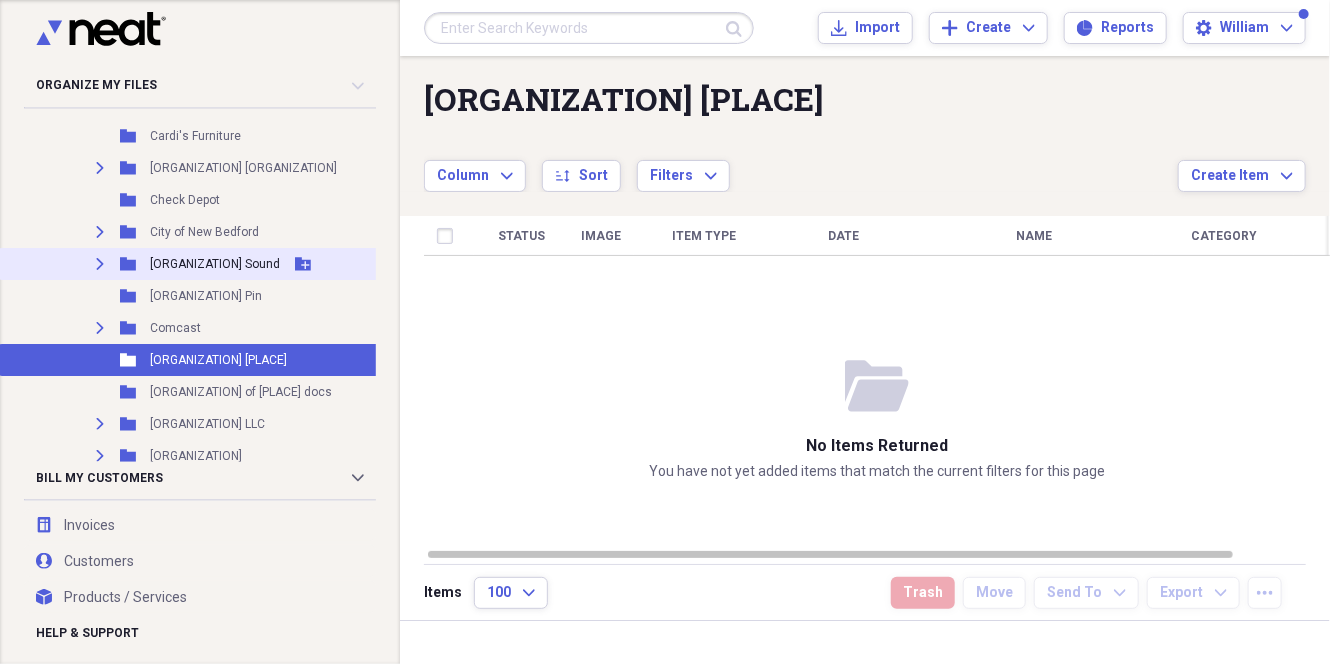 scroll, scrollTop: 1600, scrollLeft: 0, axis: vertical 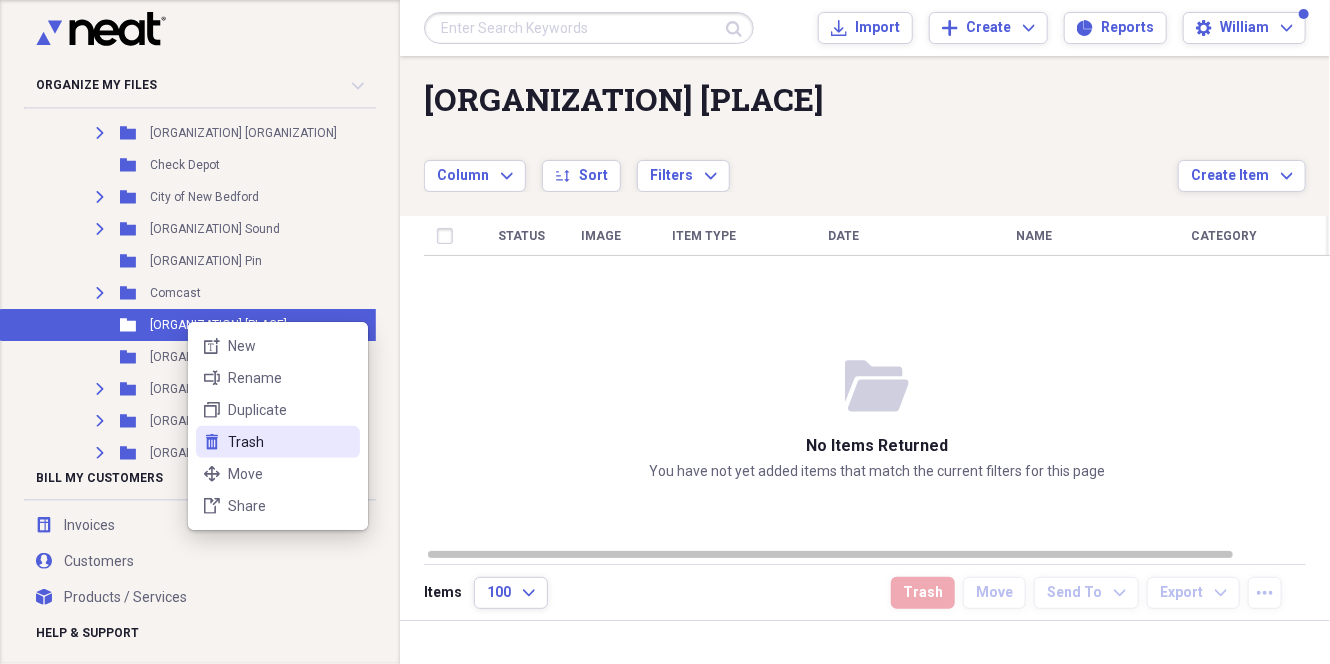 click on "Trash" at bounding box center (290, 442) 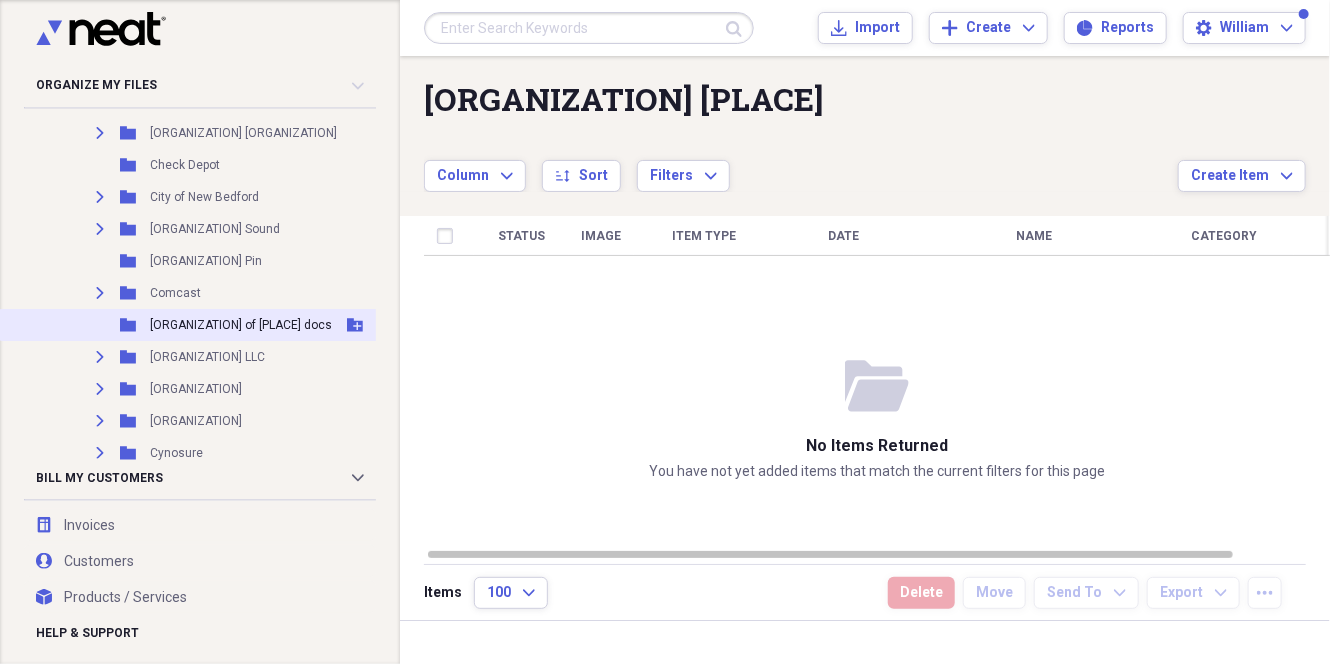 click on "[ORGANIZATION] of [PLACE] docs" at bounding box center (241, 325) 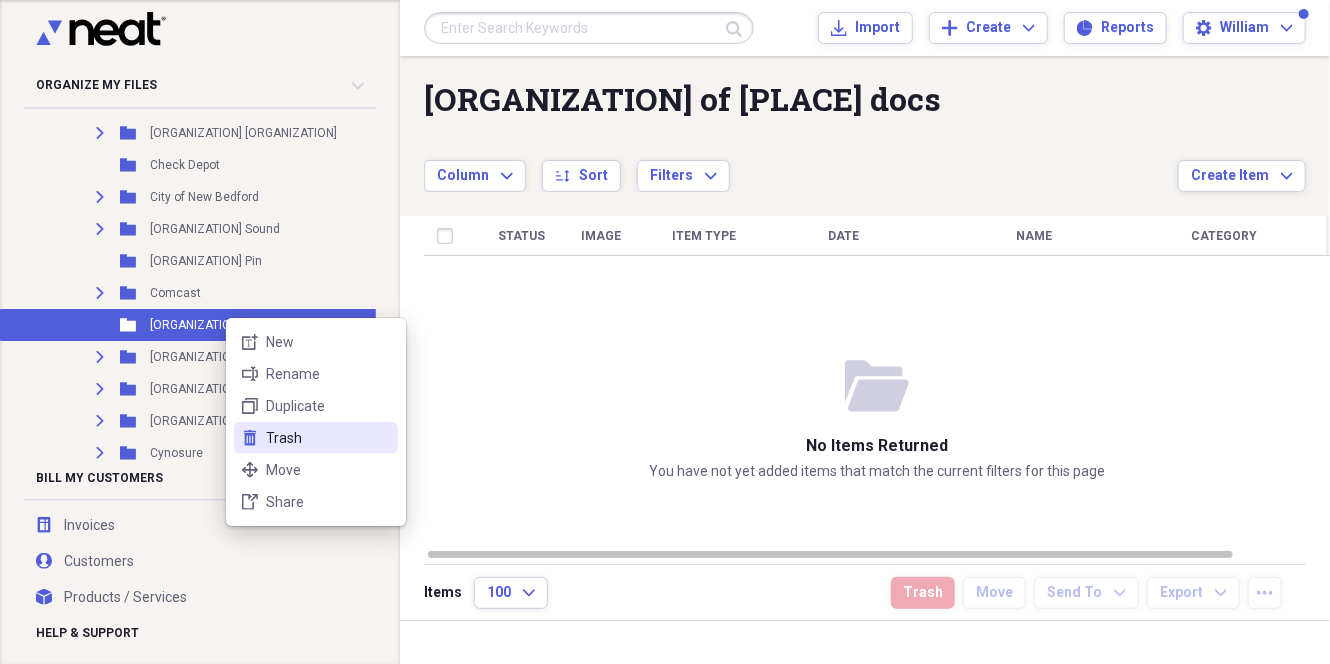 click on "trash" 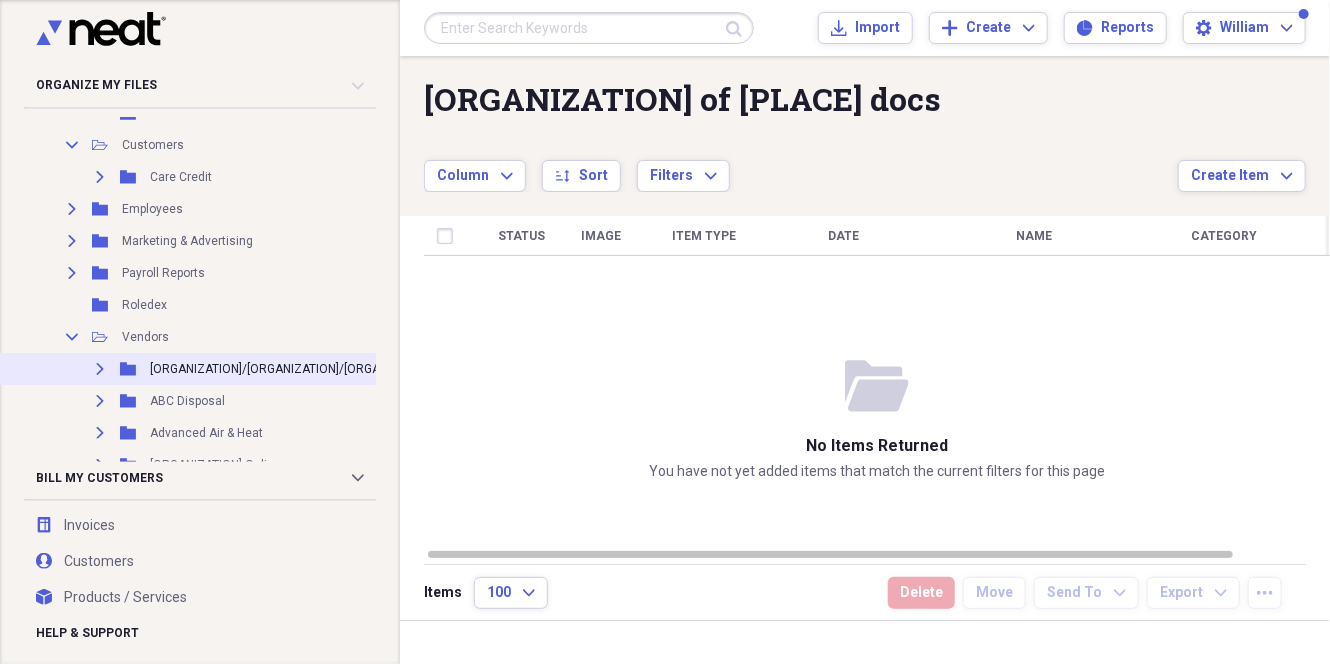 scroll, scrollTop: 500, scrollLeft: 0, axis: vertical 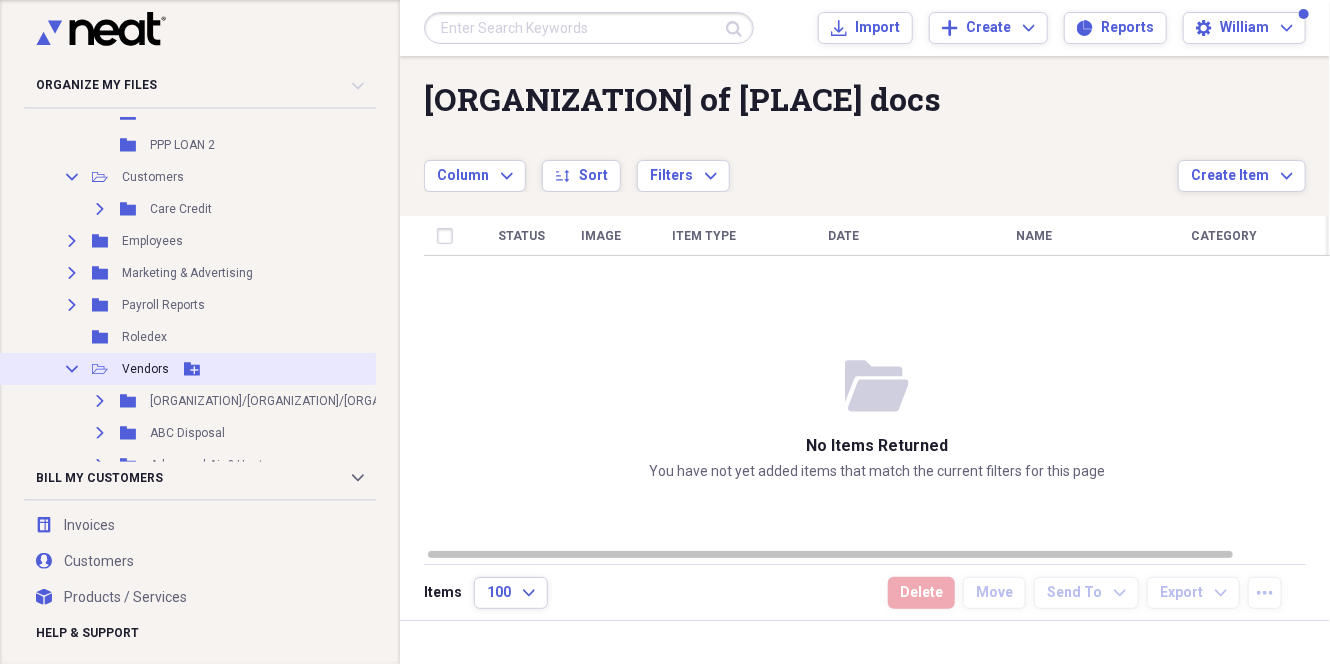 click on "Collapse" at bounding box center [72, 369] 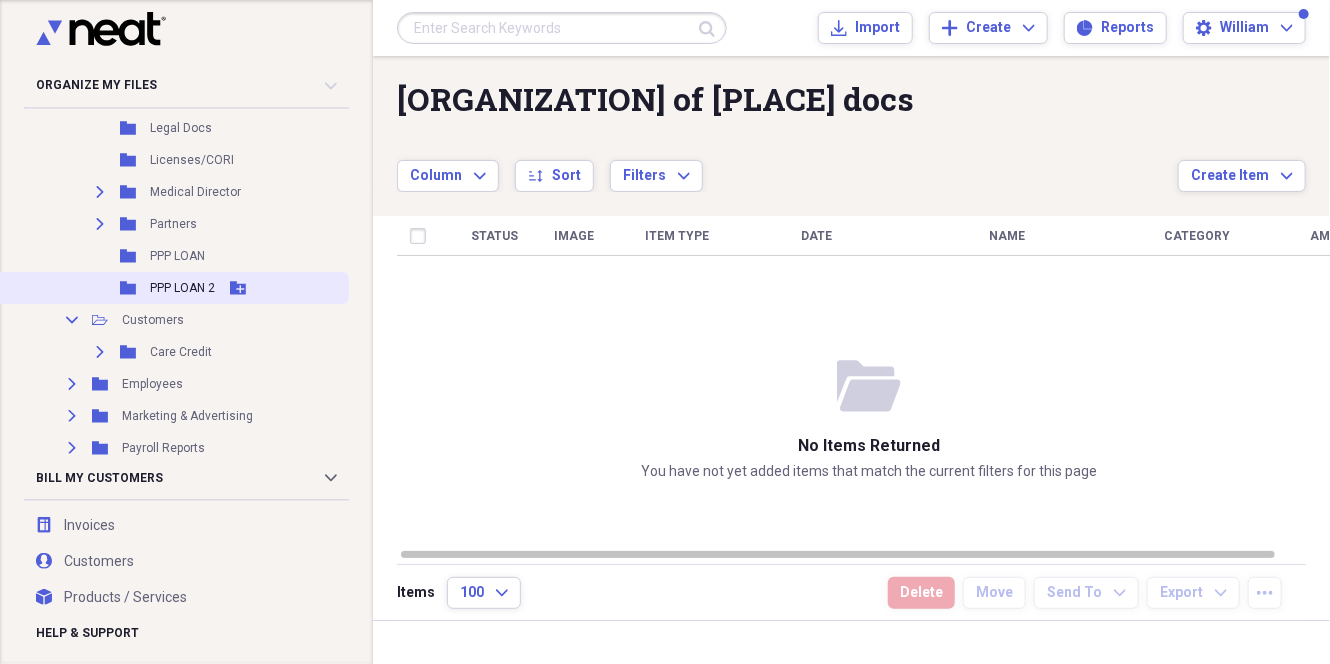 scroll, scrollTop: 300, scrollLeft: 0, axis: vertical 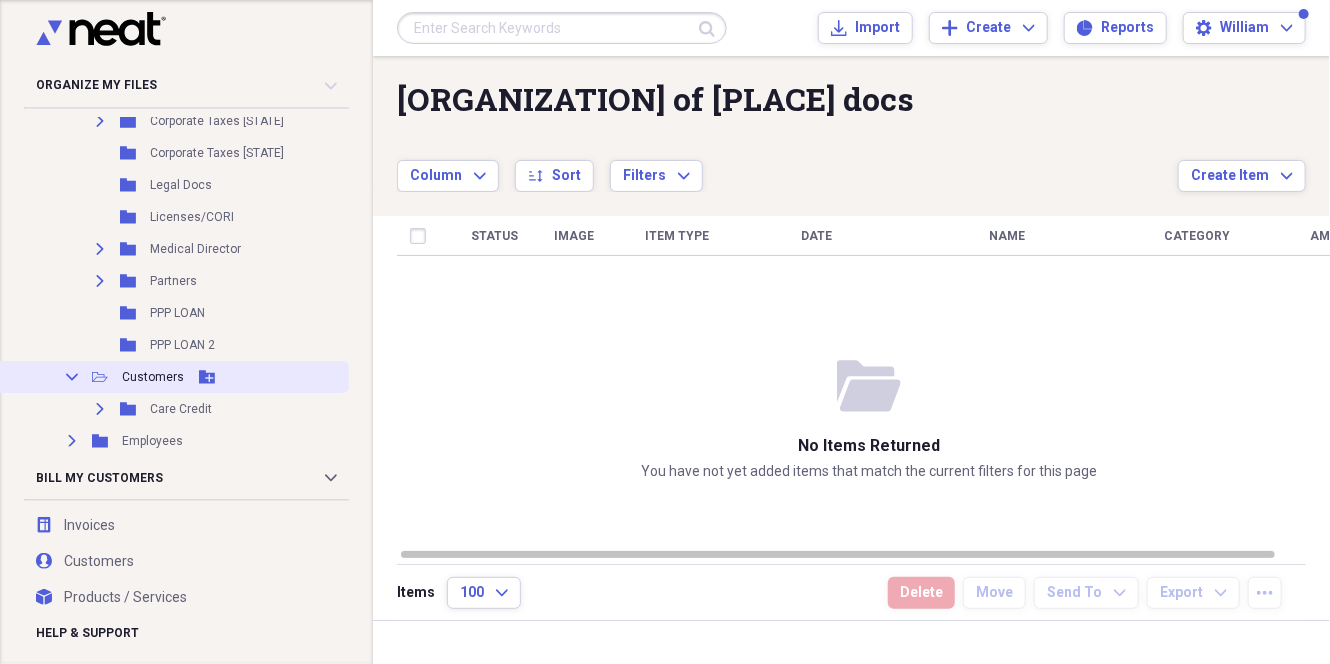 click on "Collapse" 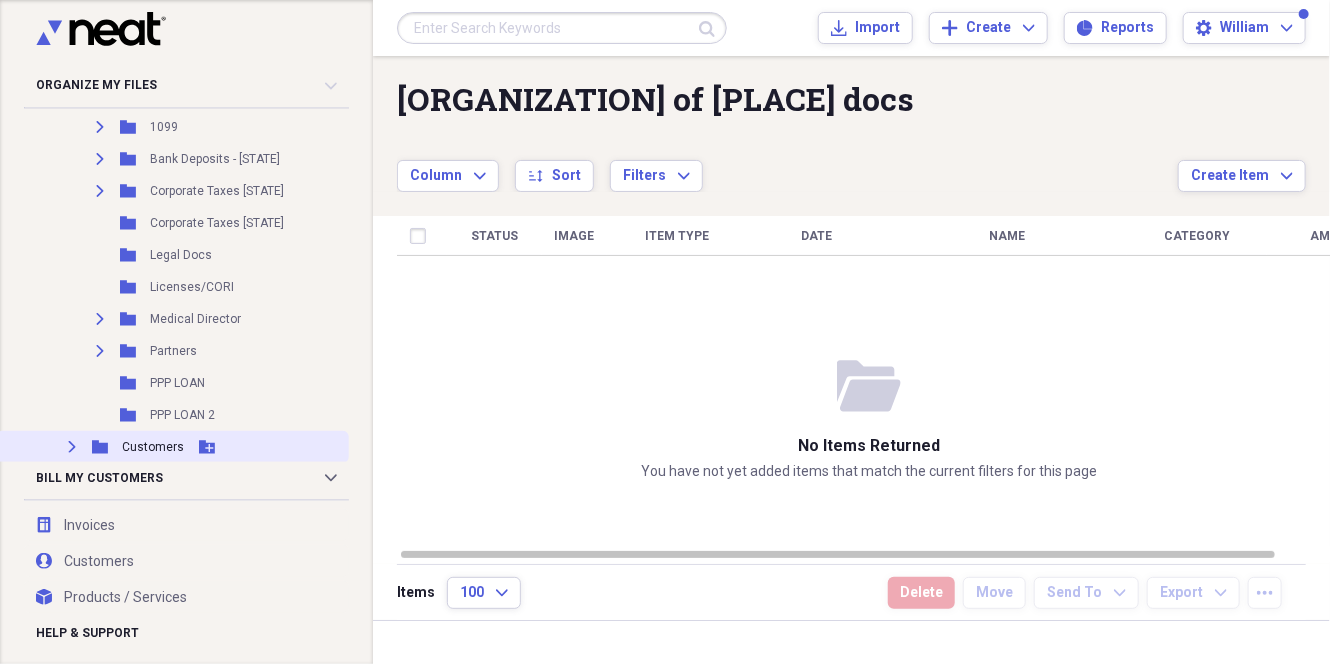 scroll, scrollTop: 200, scrollLeft: 0, axis: vertical 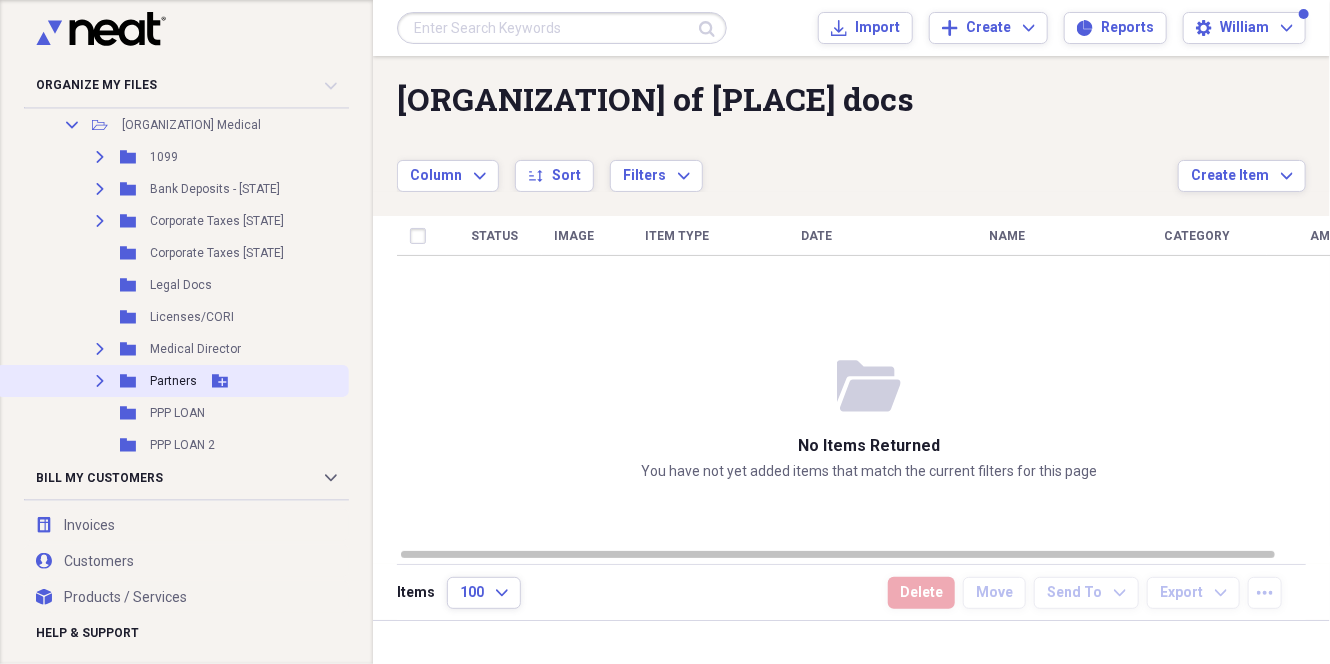 click on "Expand" 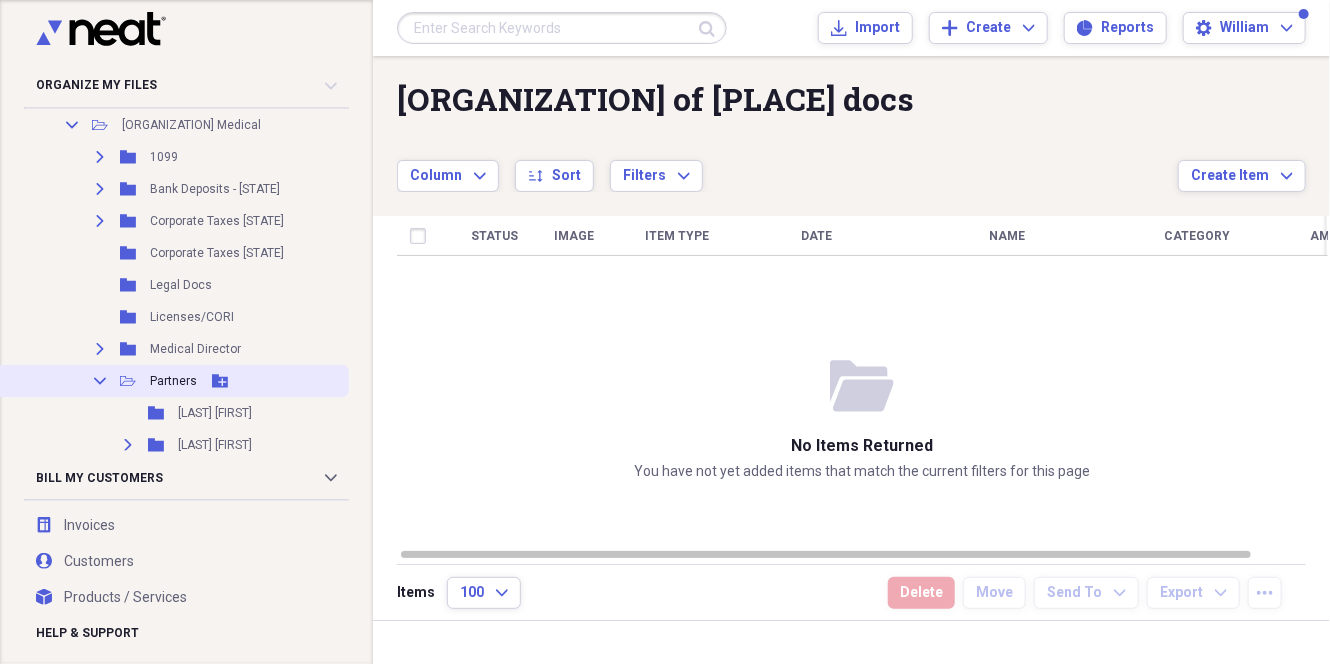click on "Collapse" 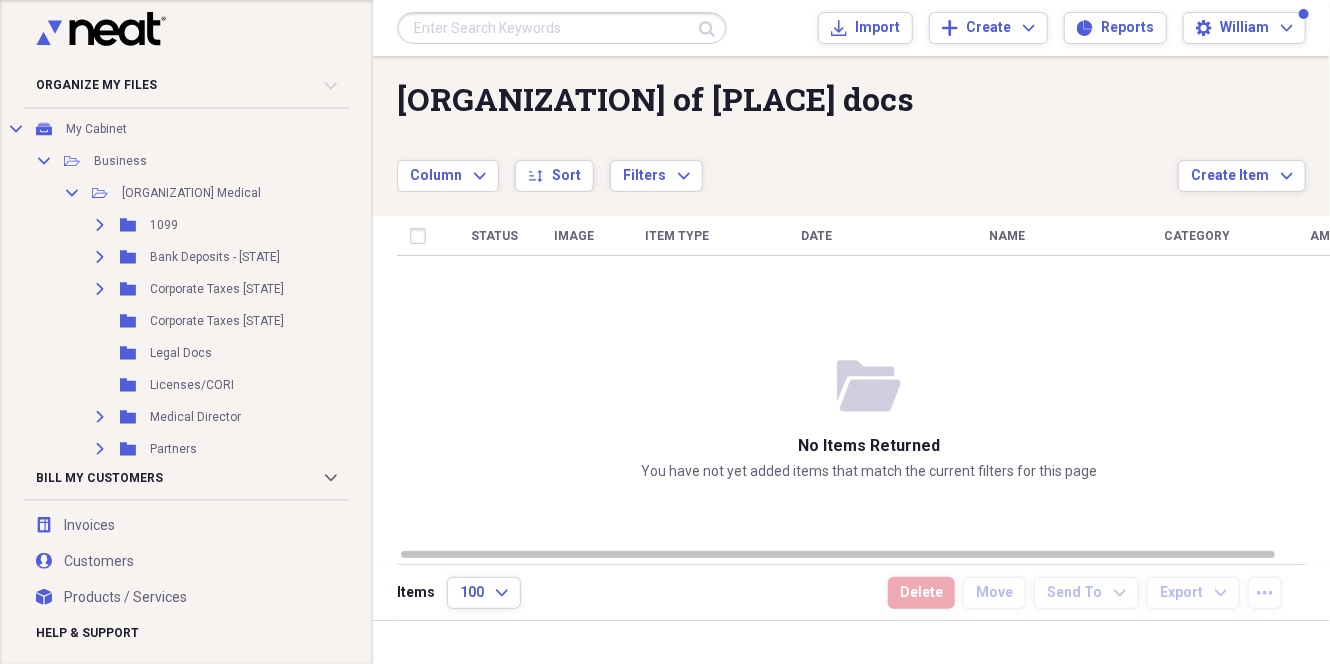 scroll, scrollTop: 100, scrollLeft: 0, axis: vertical 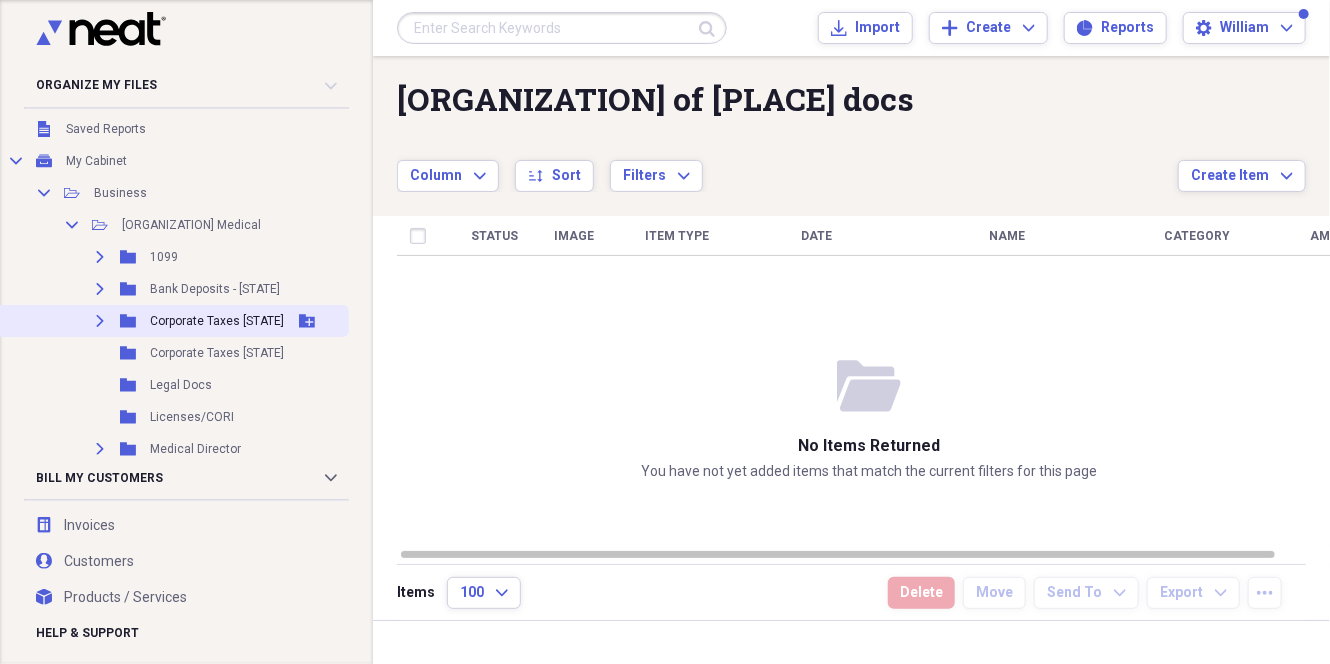 click on "Expand" 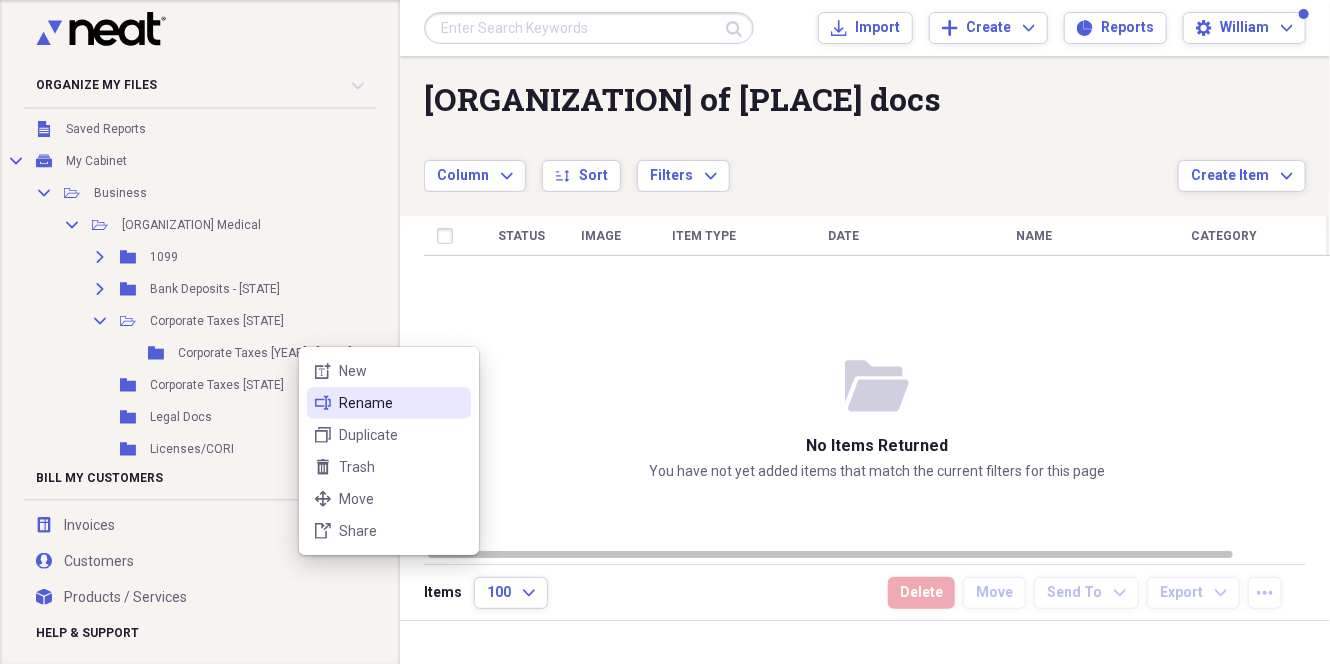 click 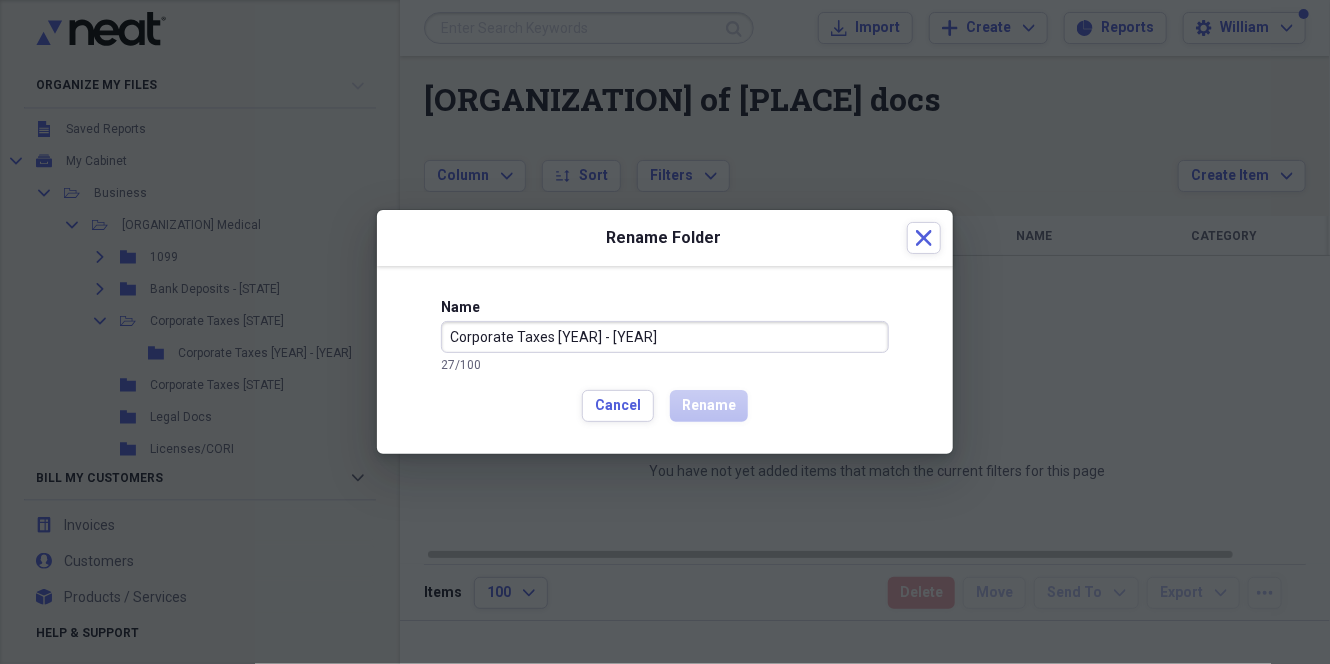 drag, startPoint x: 613, startPoint y: 337, endPoint x: 728, endPoint y: 319, distance: 116.40017 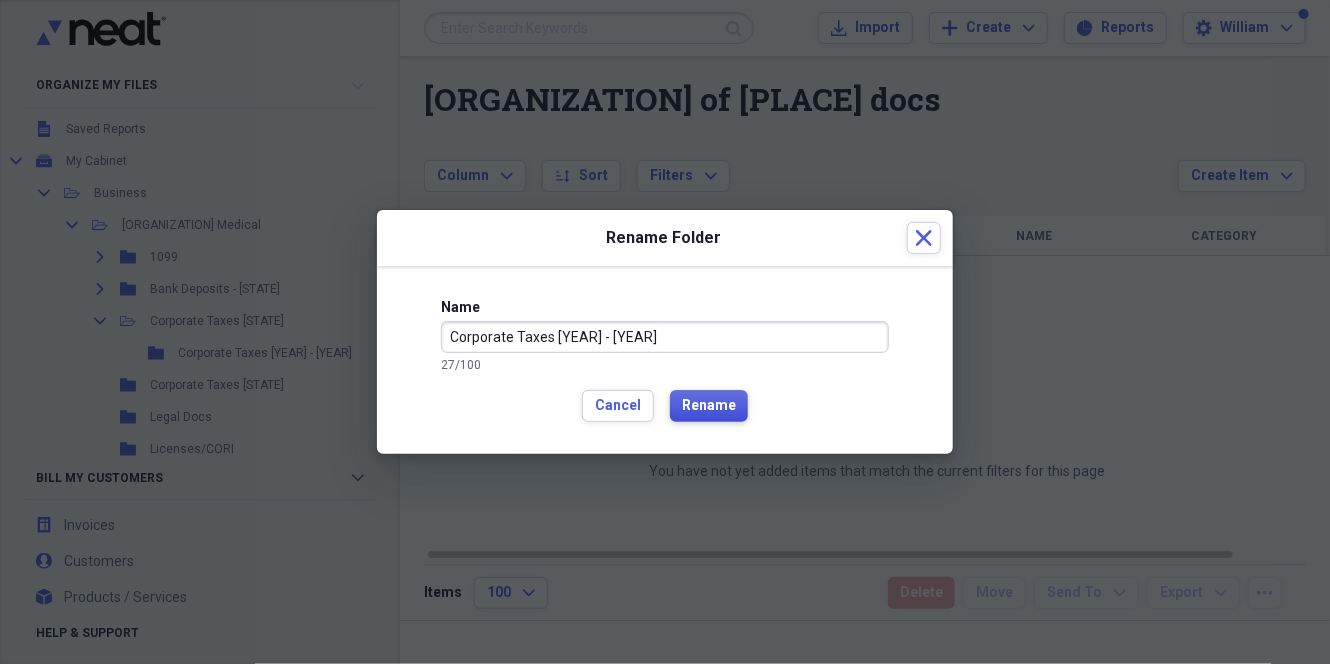 type on "Corporate Taxes [YEAR] - [YEAR]" 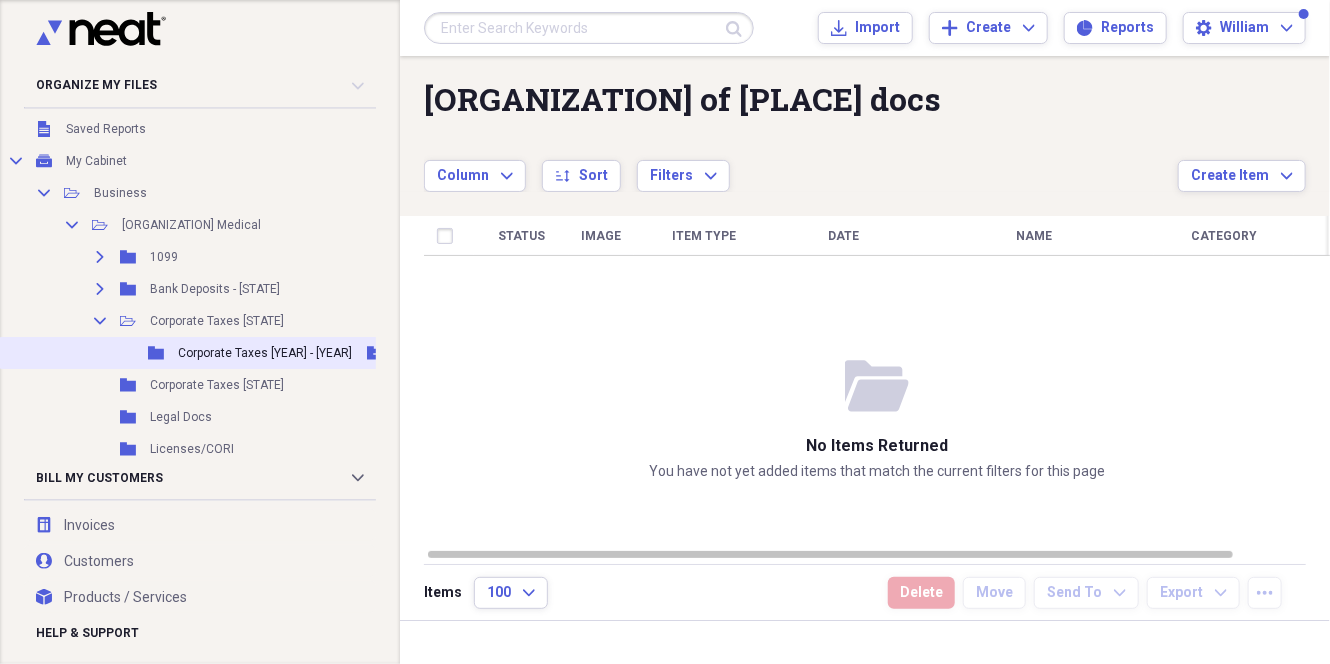 click on "Corporate Taxes [YEAR] - [YEAR]" at bounding box center [265, 353] 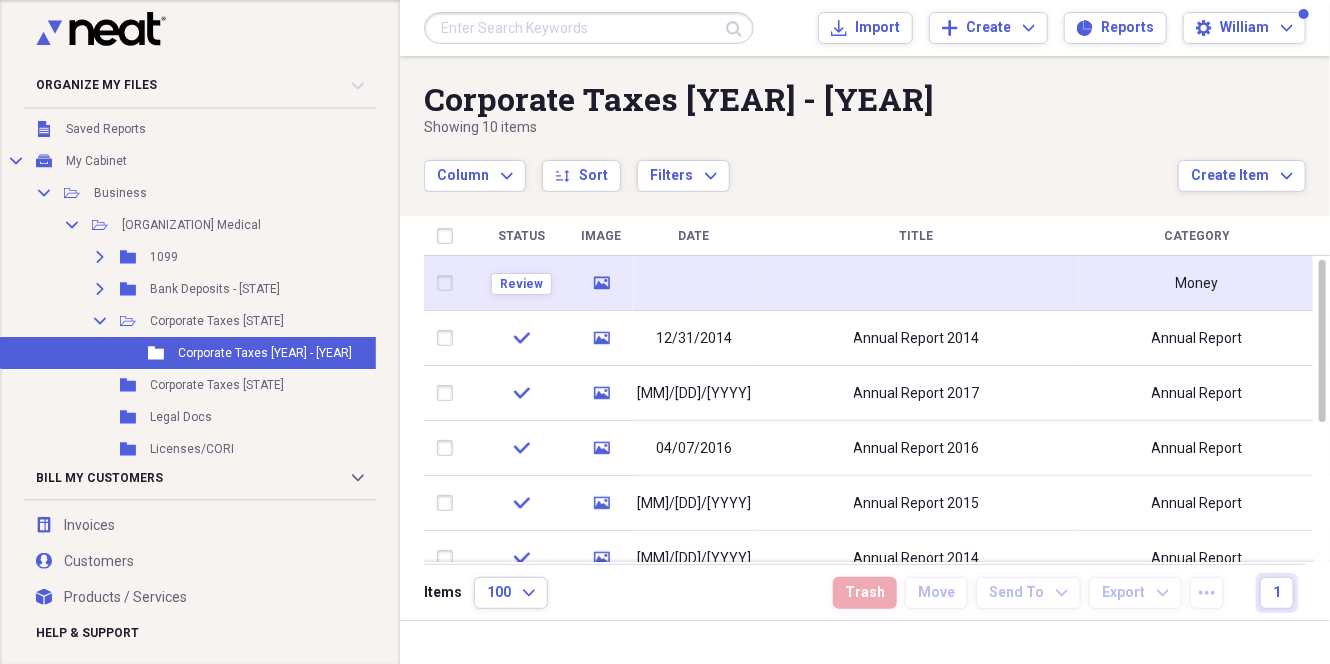 click at bounding box center (449, 283) 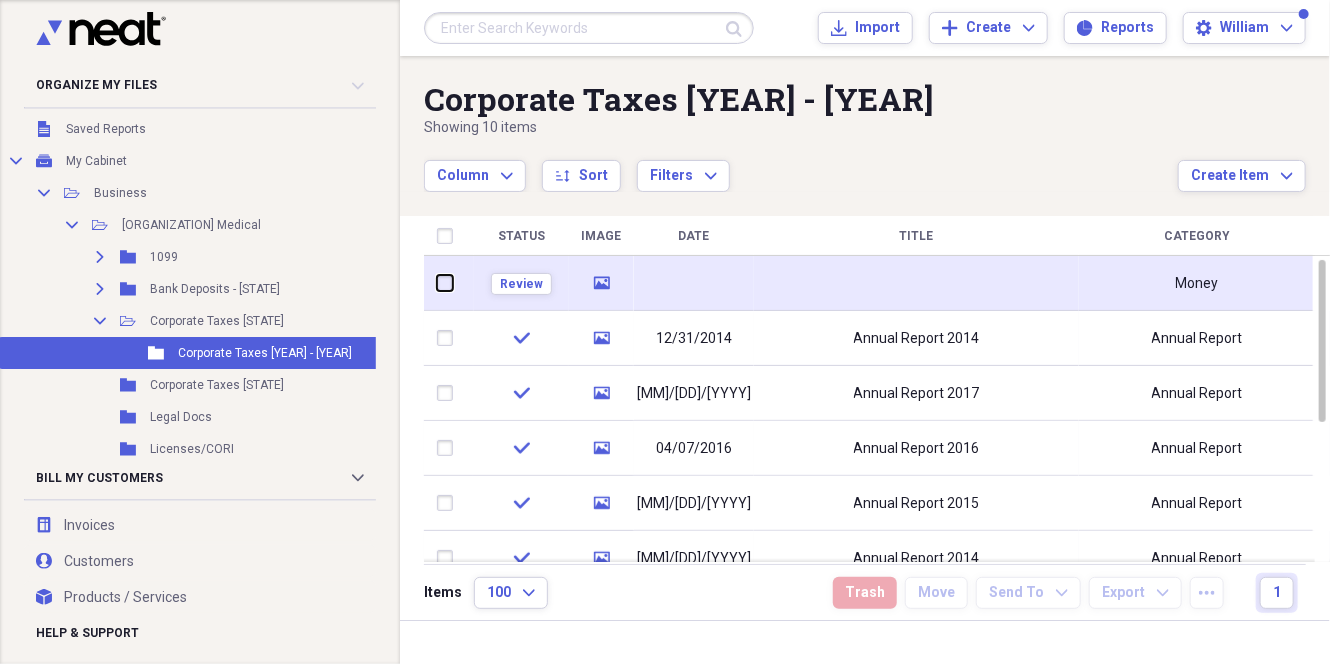 click at bounding box center [437, 283] 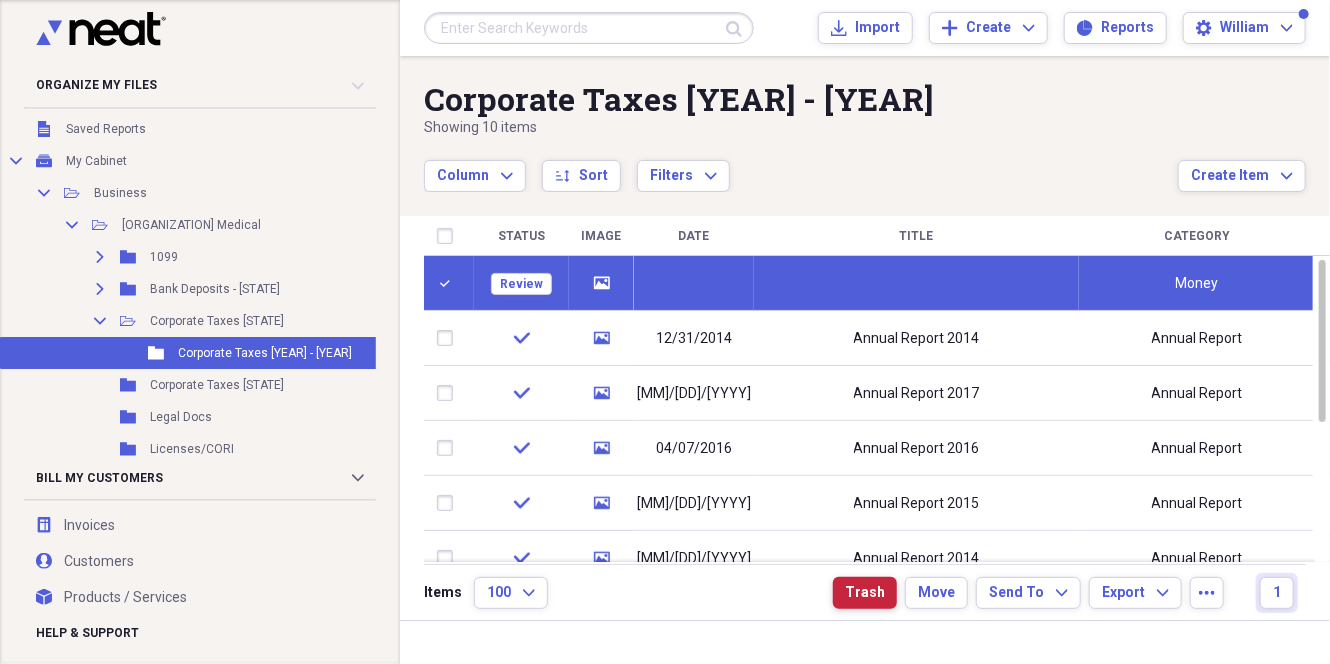 click on "Trash" at bounding box center (865, 593) 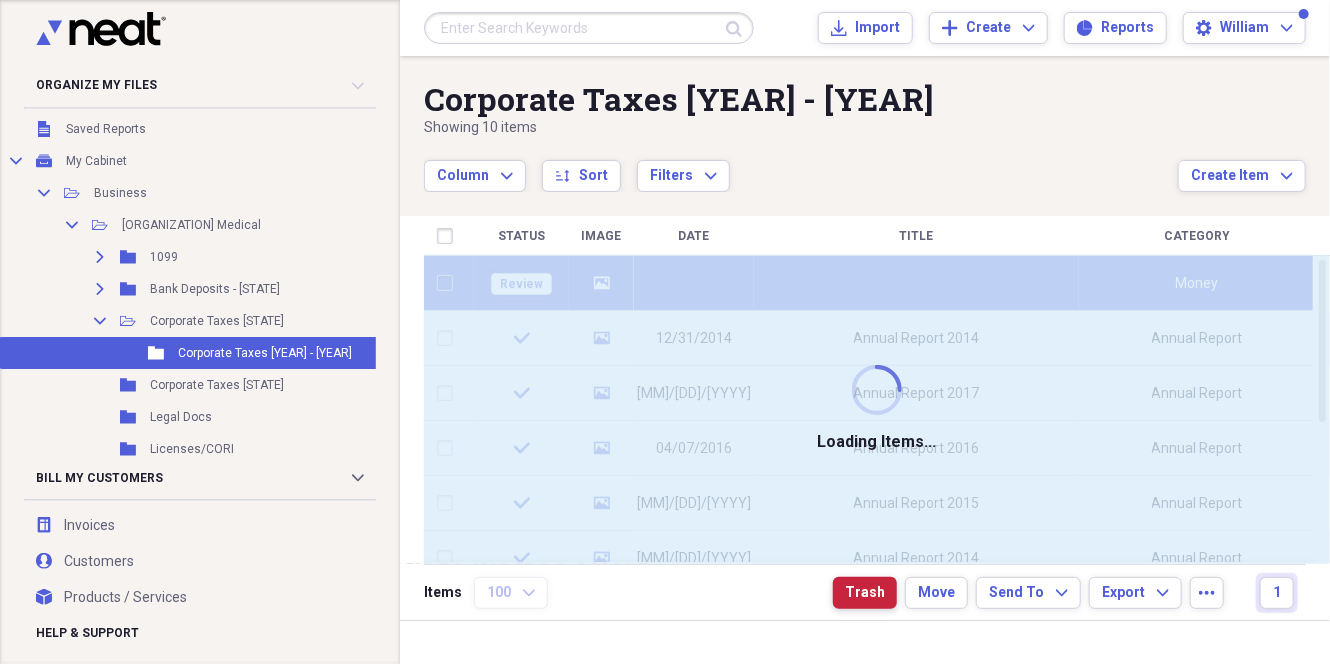 checkbox on "false" 